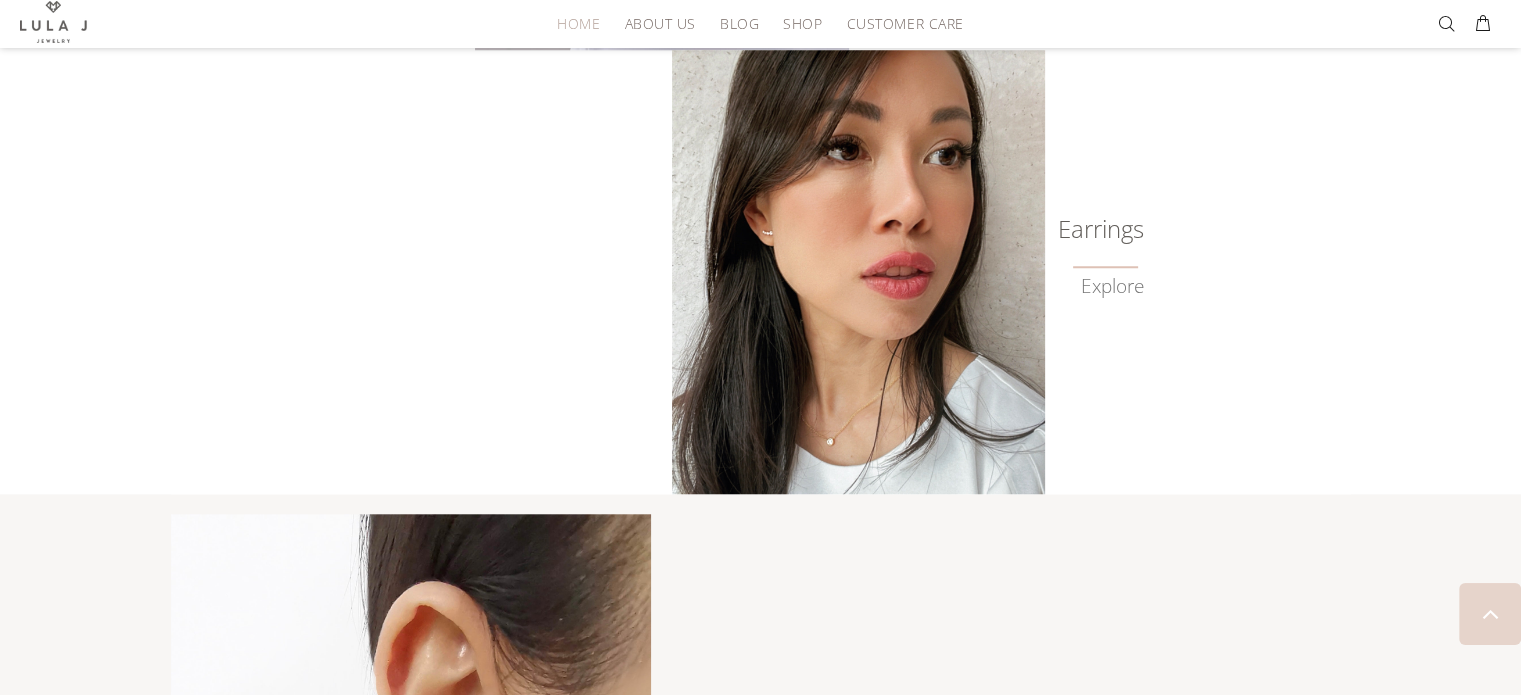 scroll, scrollTop: 2036, scrollLeft: 0, axis: vertical 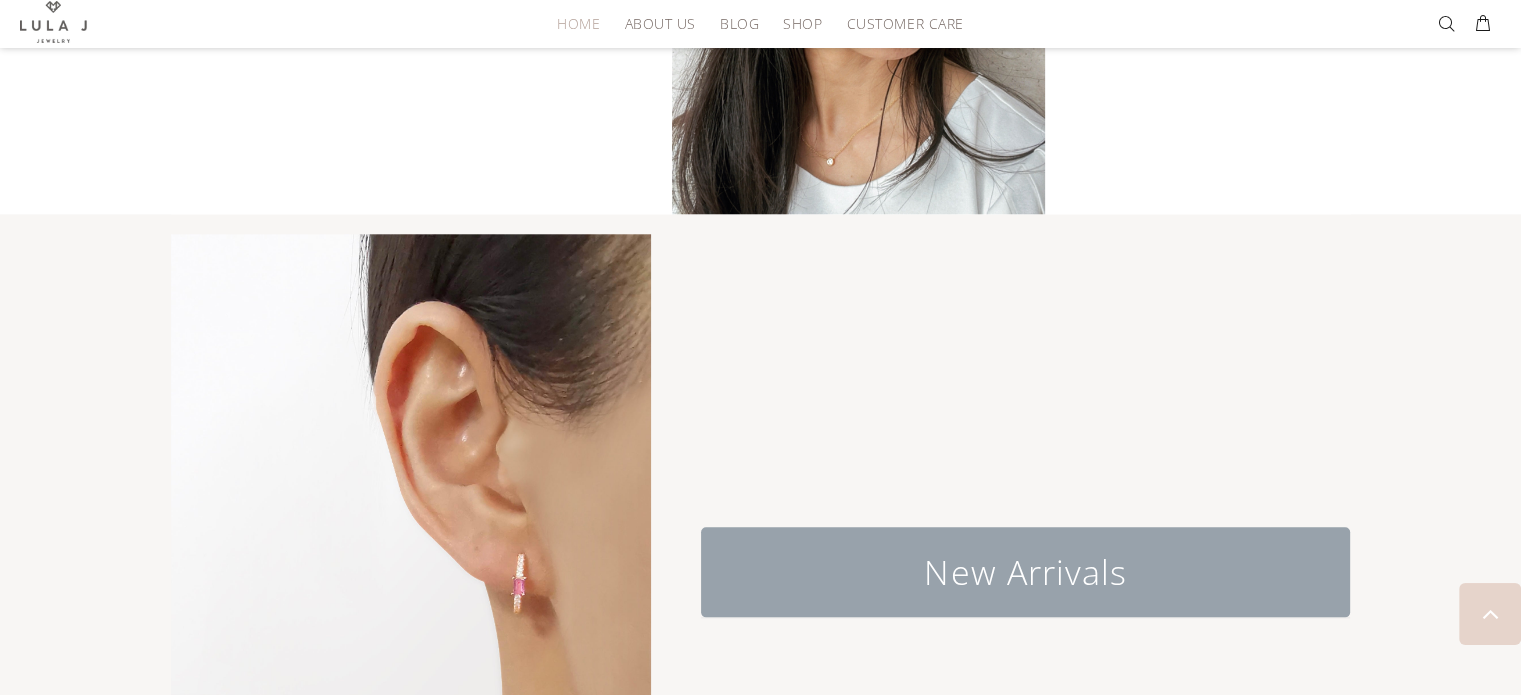 click on "New Arrivals" at bounding box center (1026, 572) 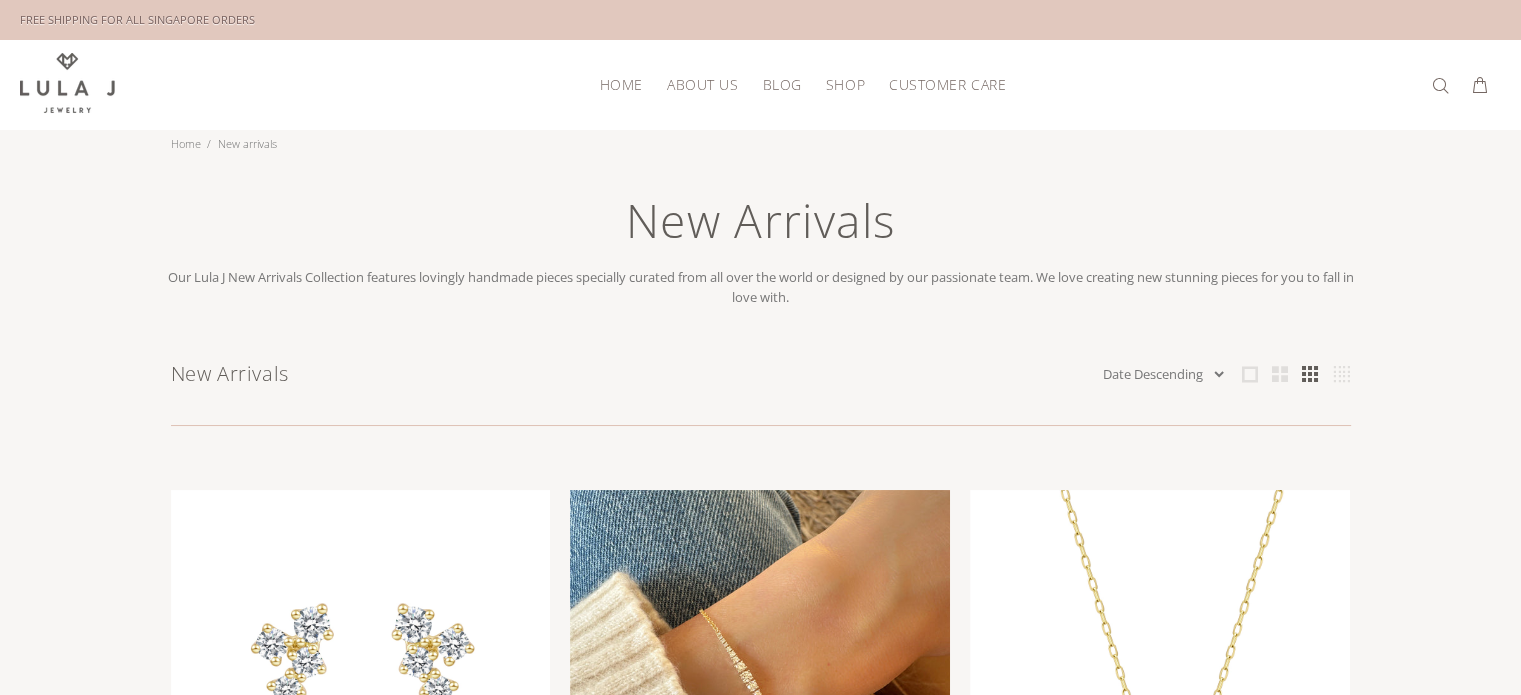 scroll, scrollTop: 0, scrollLeft: 0, axis: both 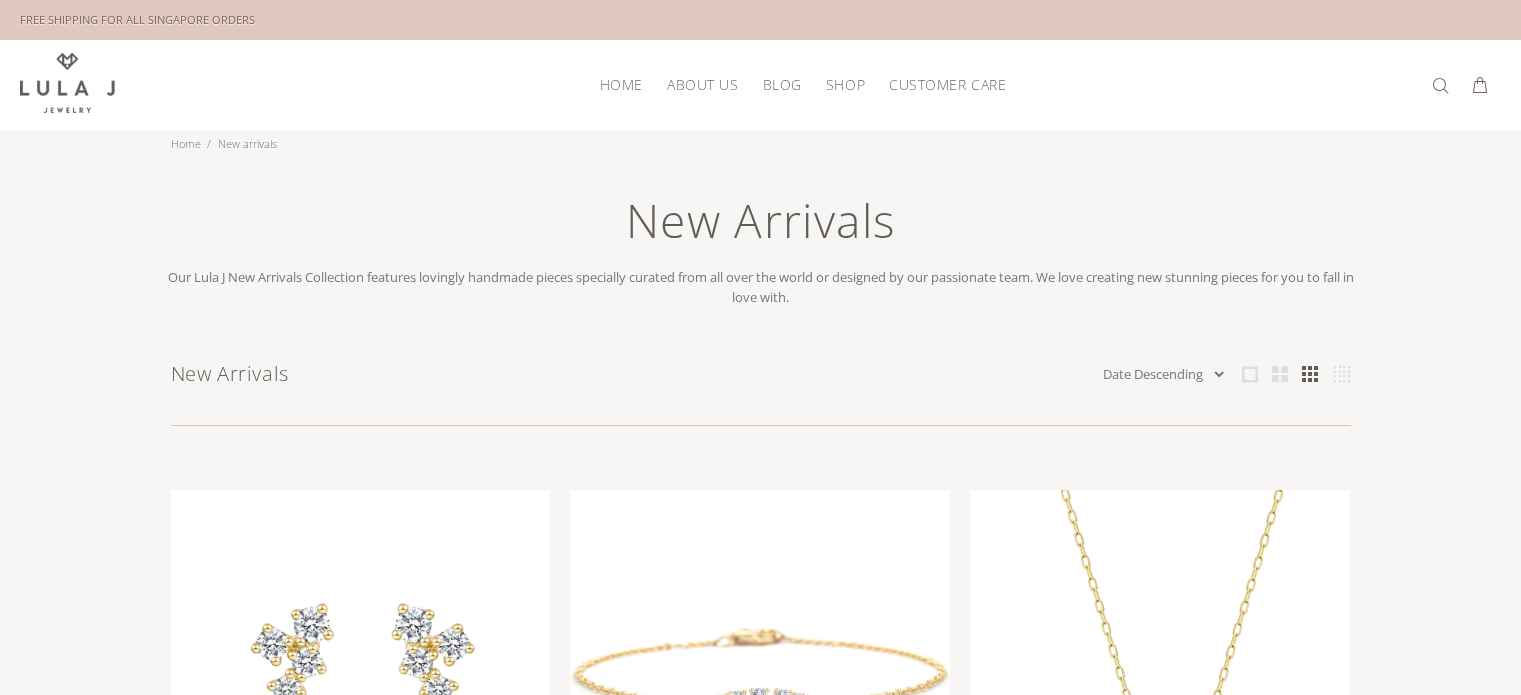 click on "HOME" at bounding box center [621, 84] 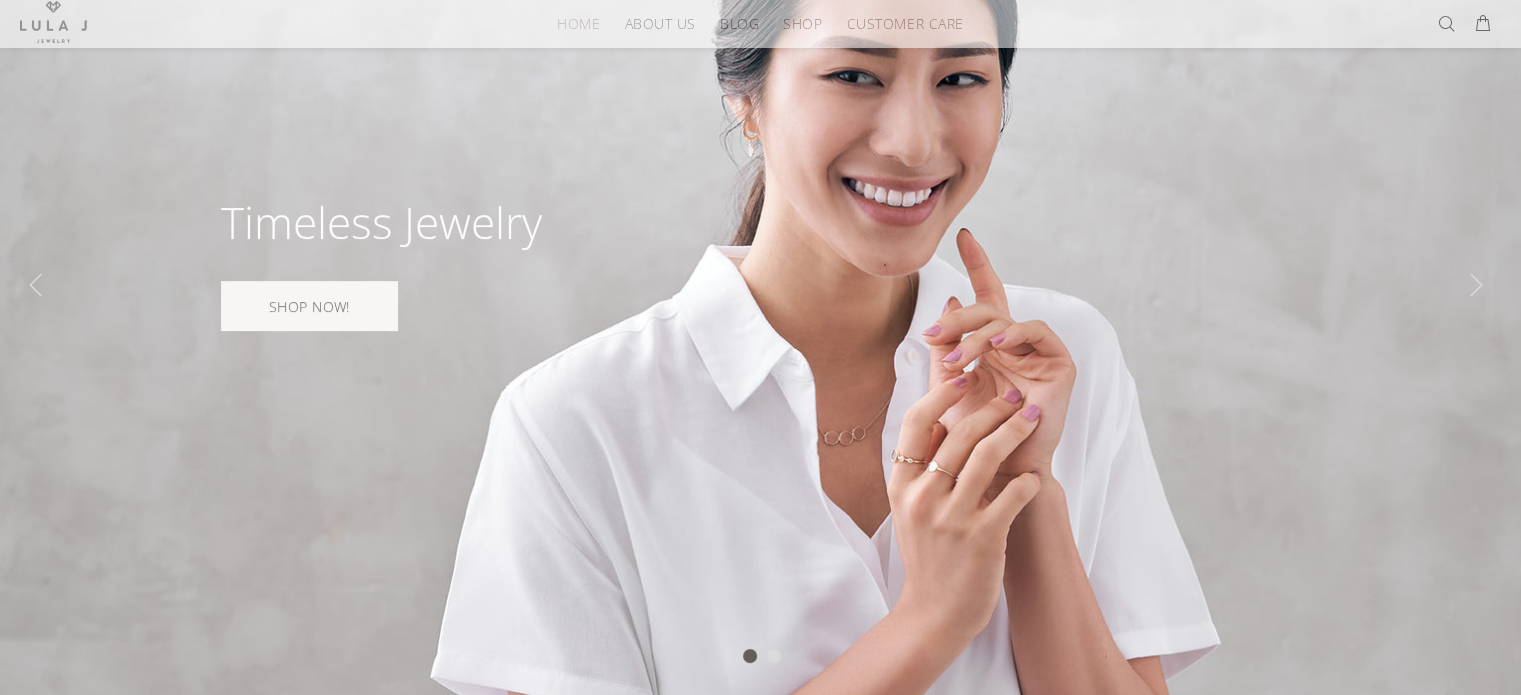 scroll, scrollTop: 300, scrollLeft: 0, axis: vertical 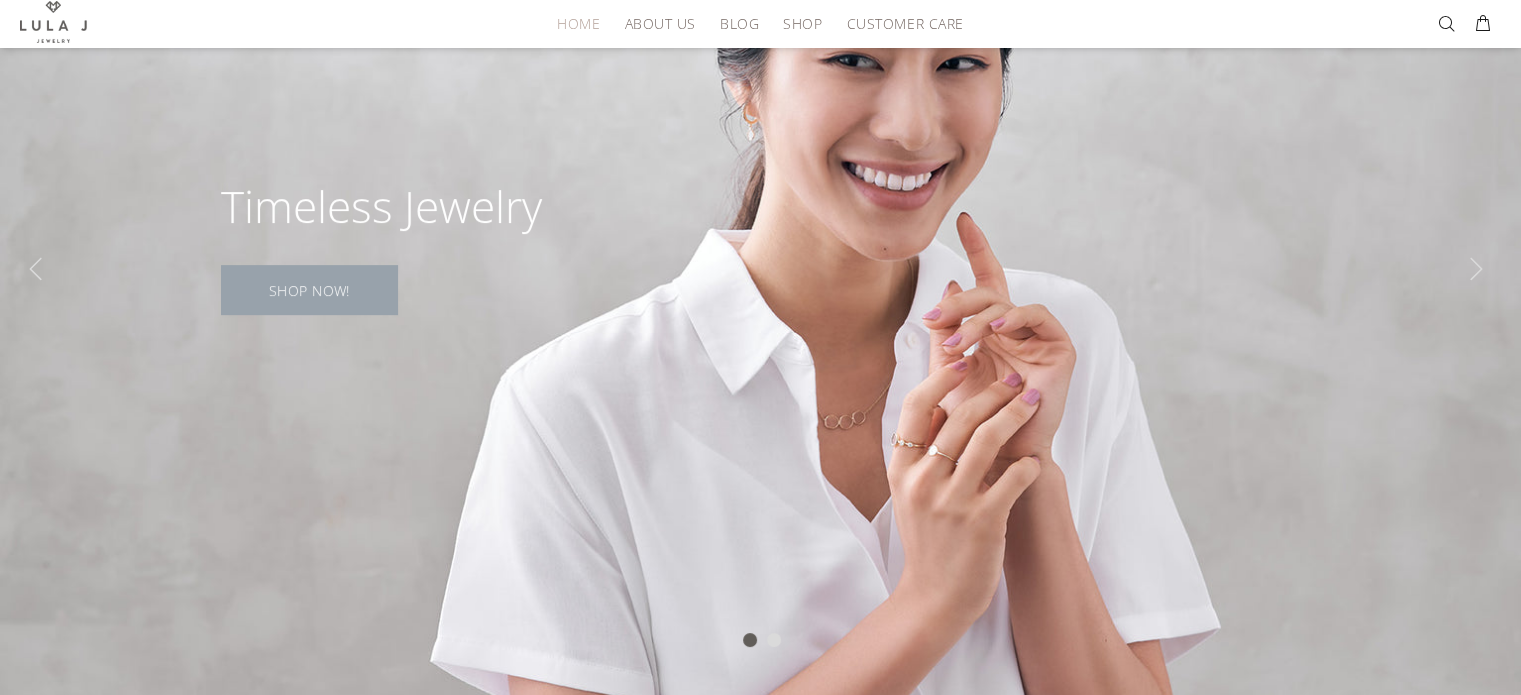 click on "SHOP NOW!" at bounding box center [309, 290] 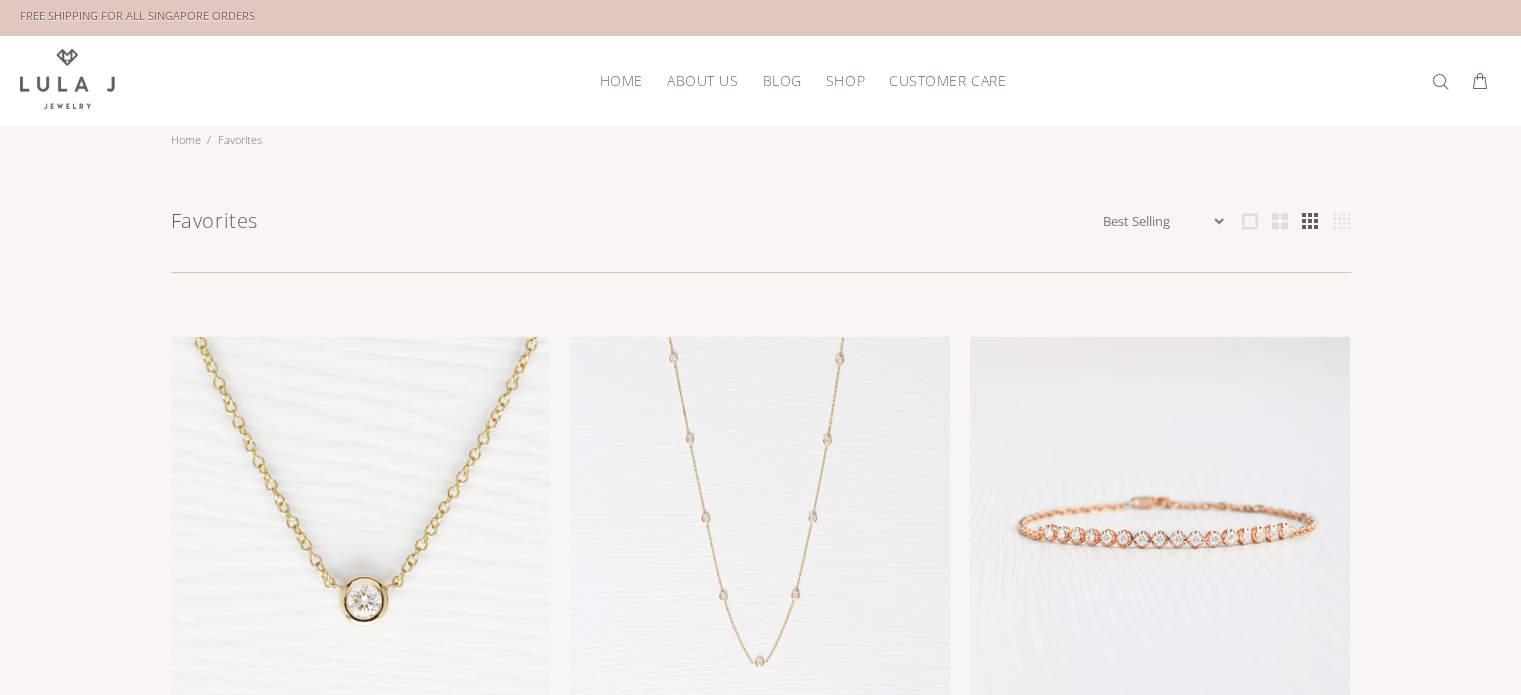 scroll, scrollTop: 0, scrollLeft: 0, axis: both 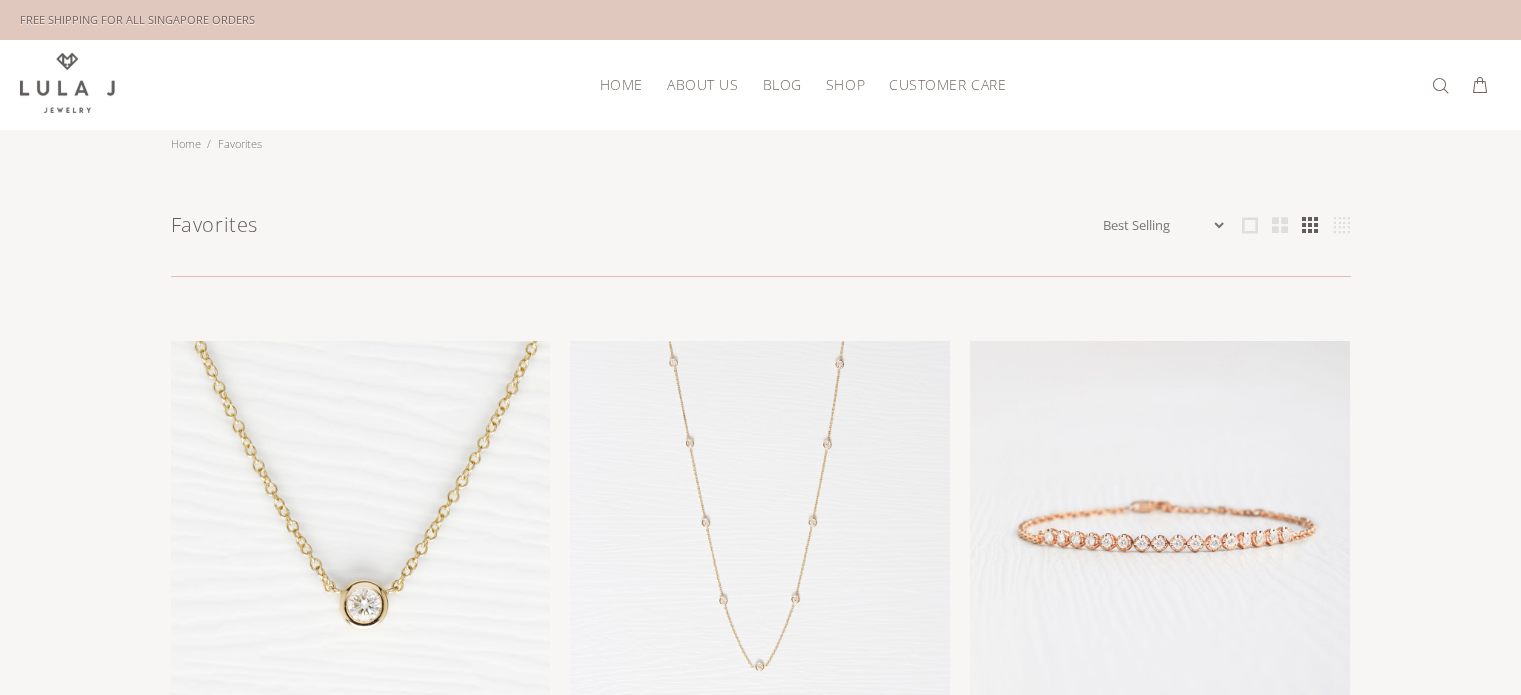 click on "About Us" at bounding box center (702, 84) 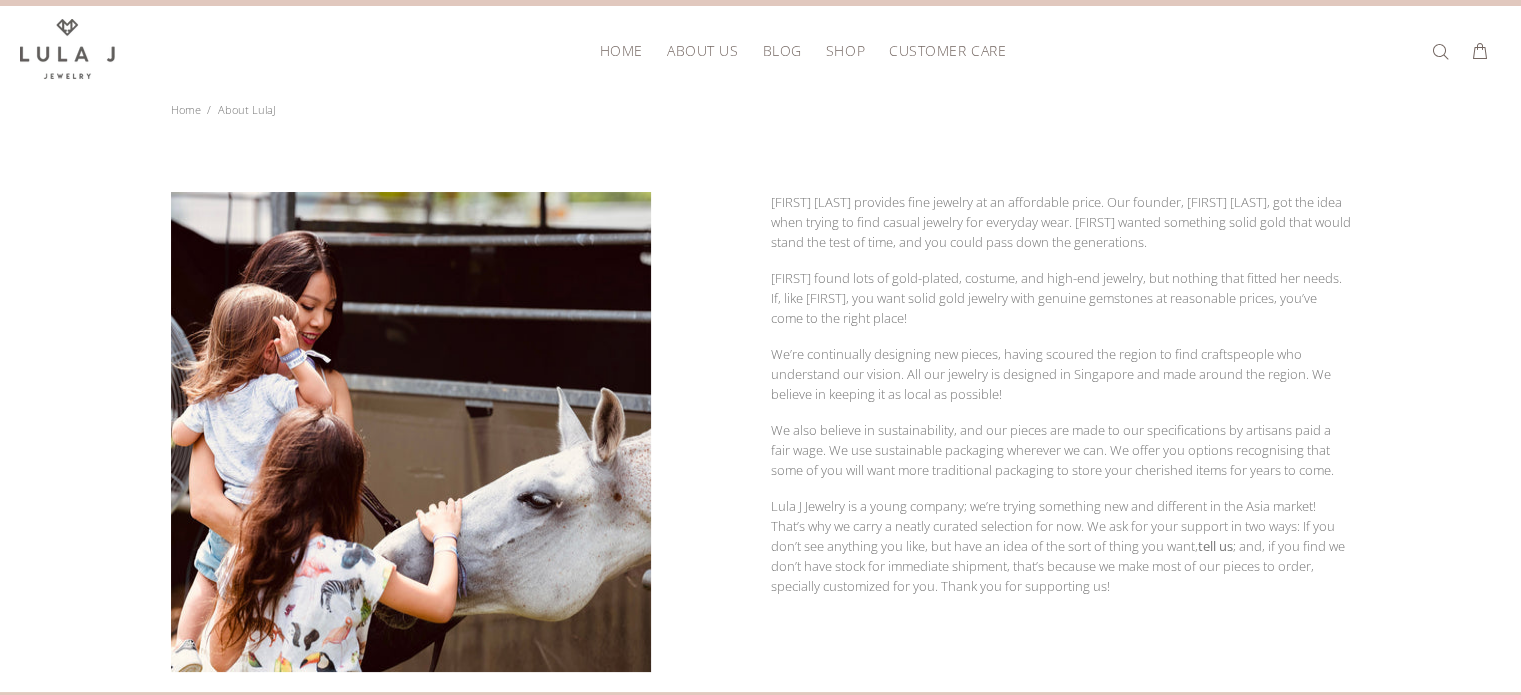 scroll, scrollTop: 0, scrollLeft: 0, axis: both 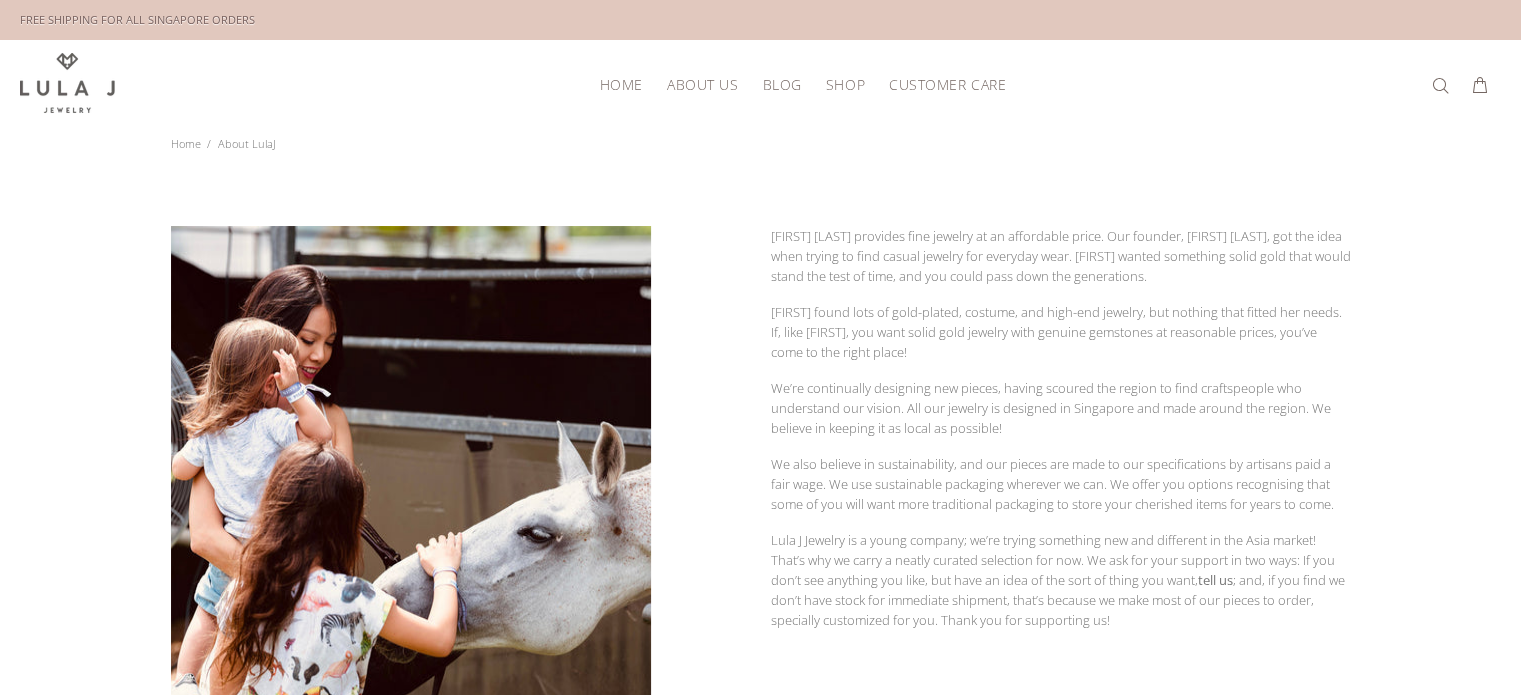 click on "Blog" at bounding box center (781, 84) 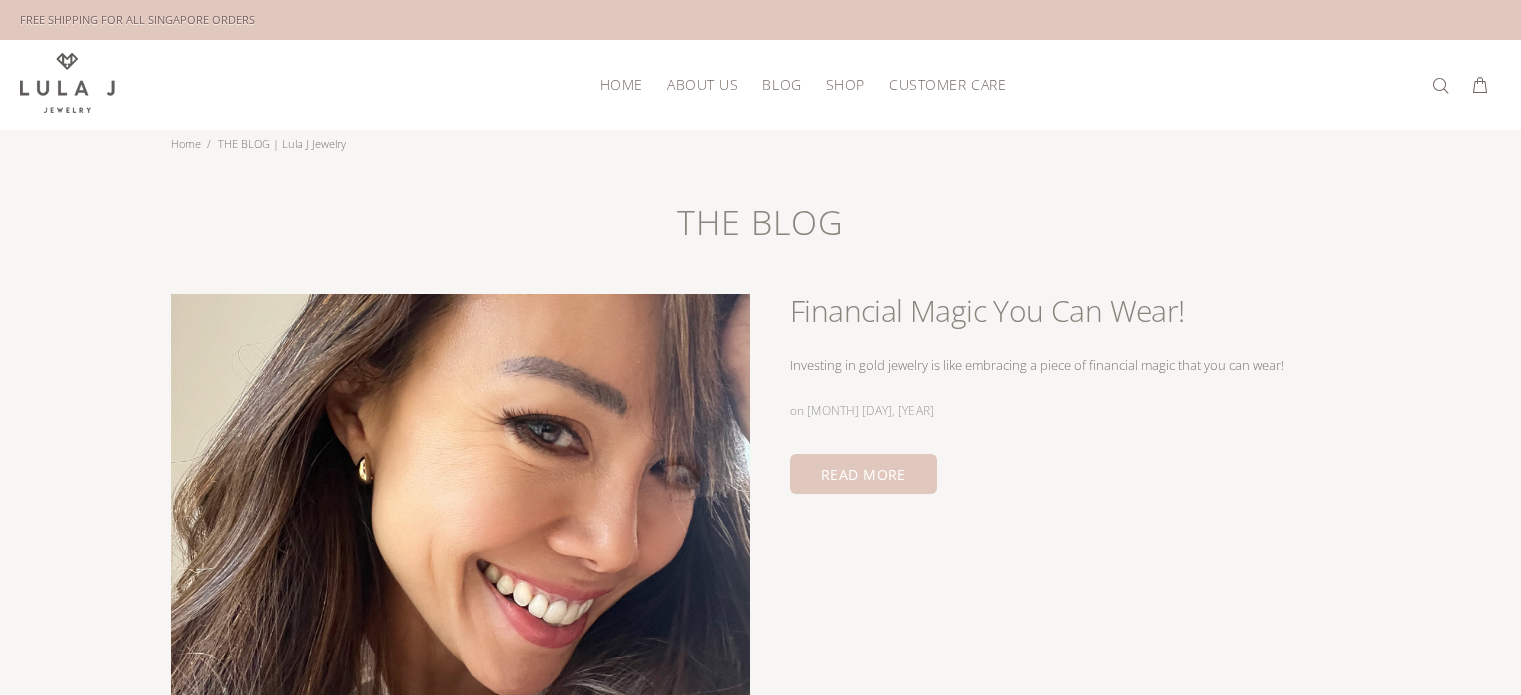 scroll, scrollTop: 0, scrollLeft: 0, axis: both 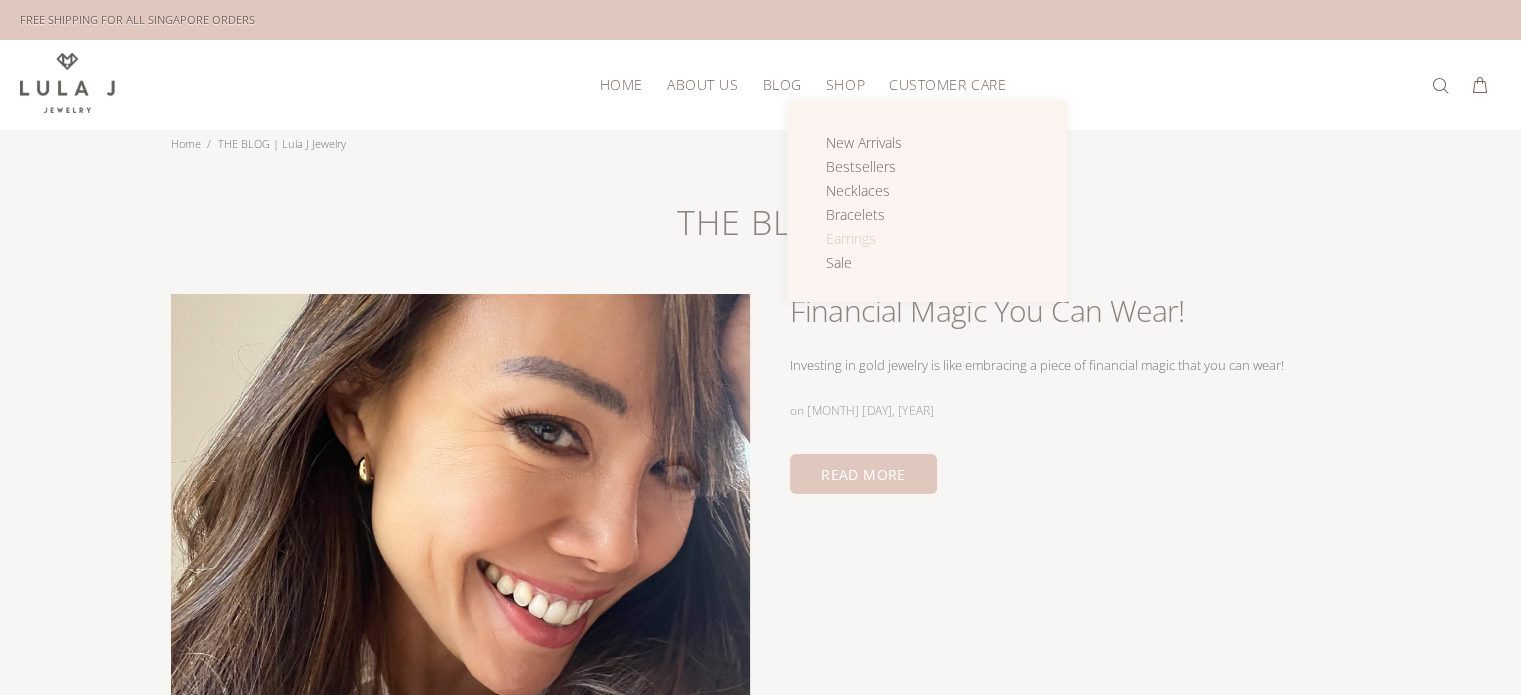 click on "Earrings" at bounding box center (851, 238) 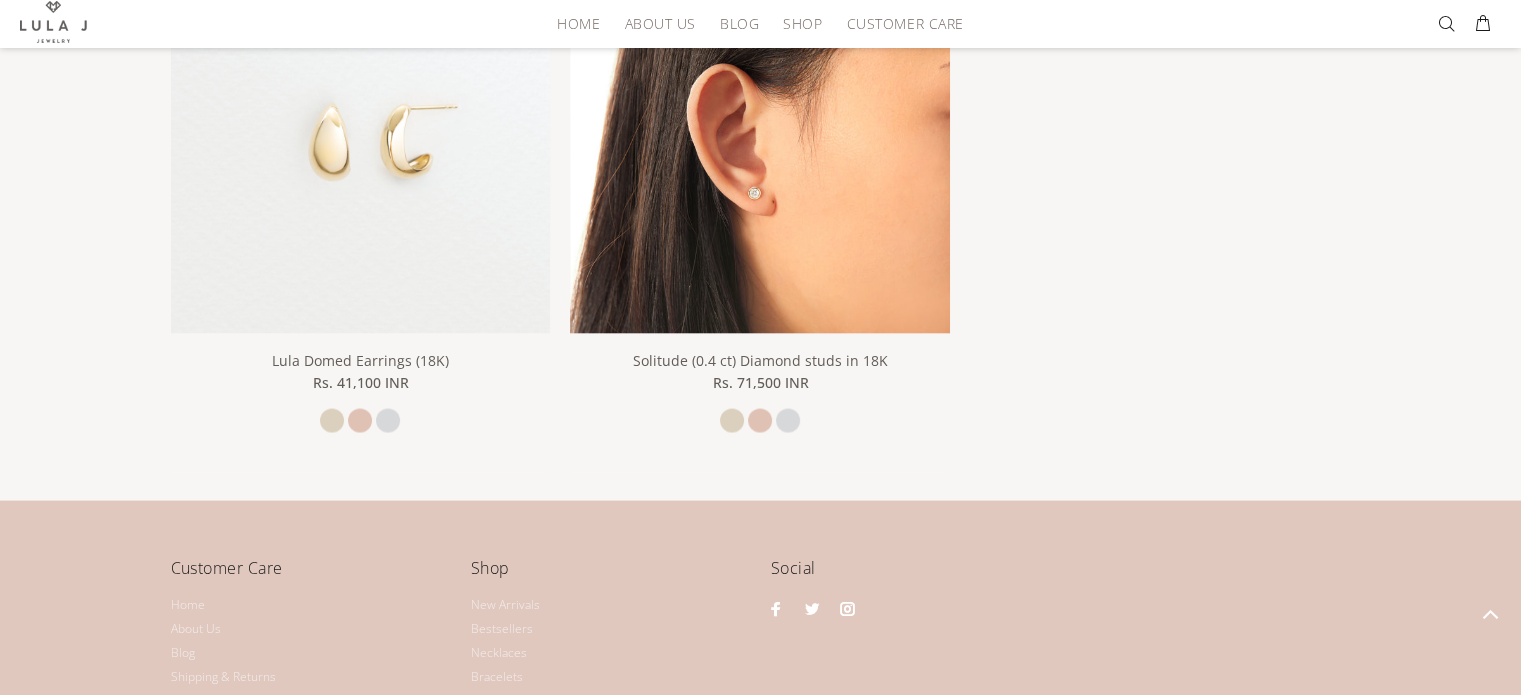 scroll, scrollTop: 3700, scrollLeft: 0, axis: vertical 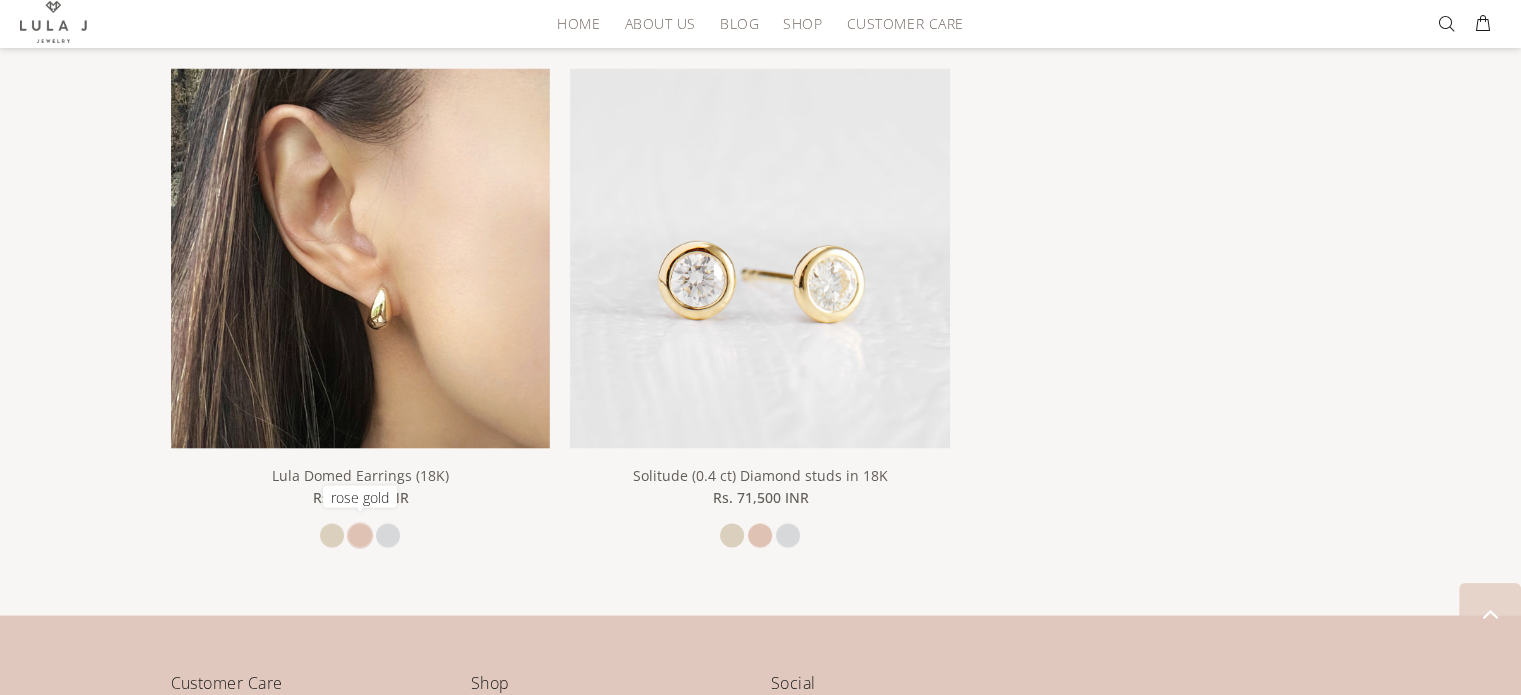 click at bounding box center [360, 535] 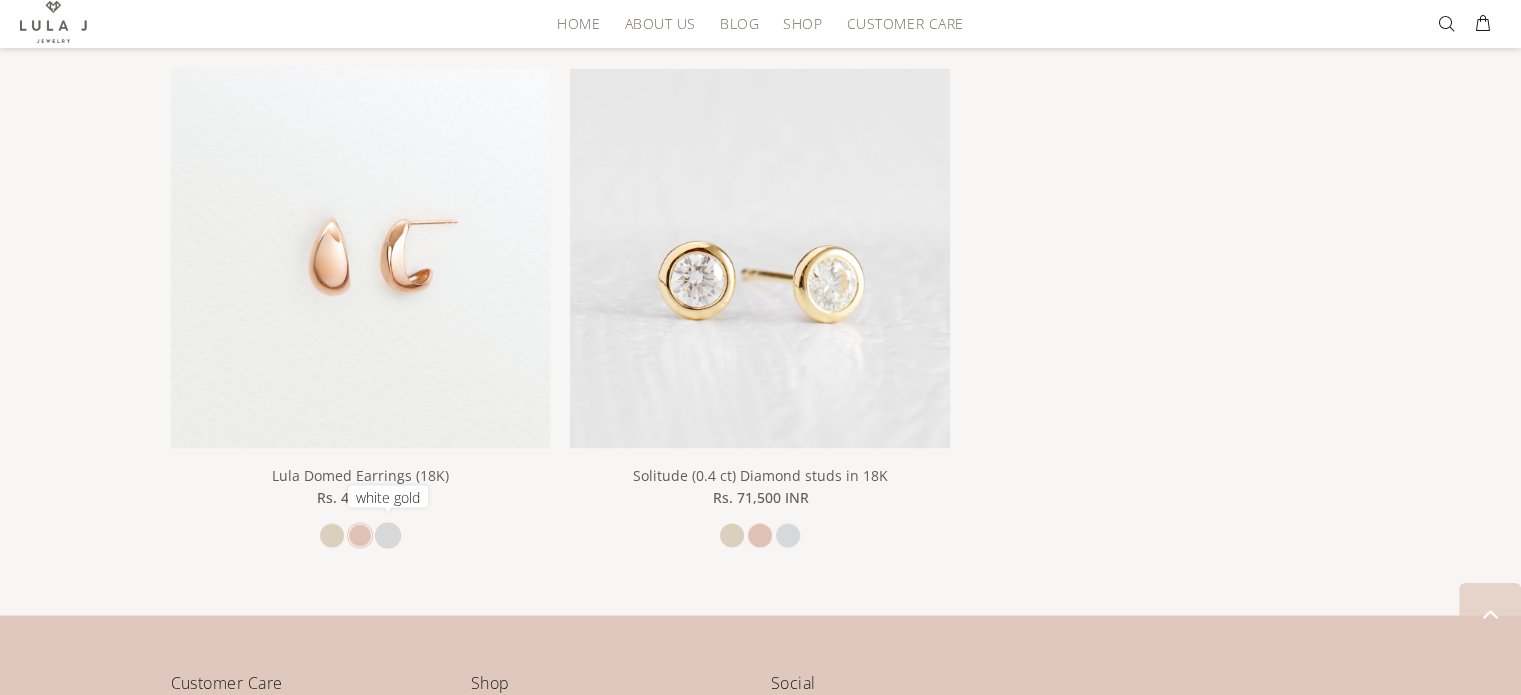 click at bounding box center (388, 535) 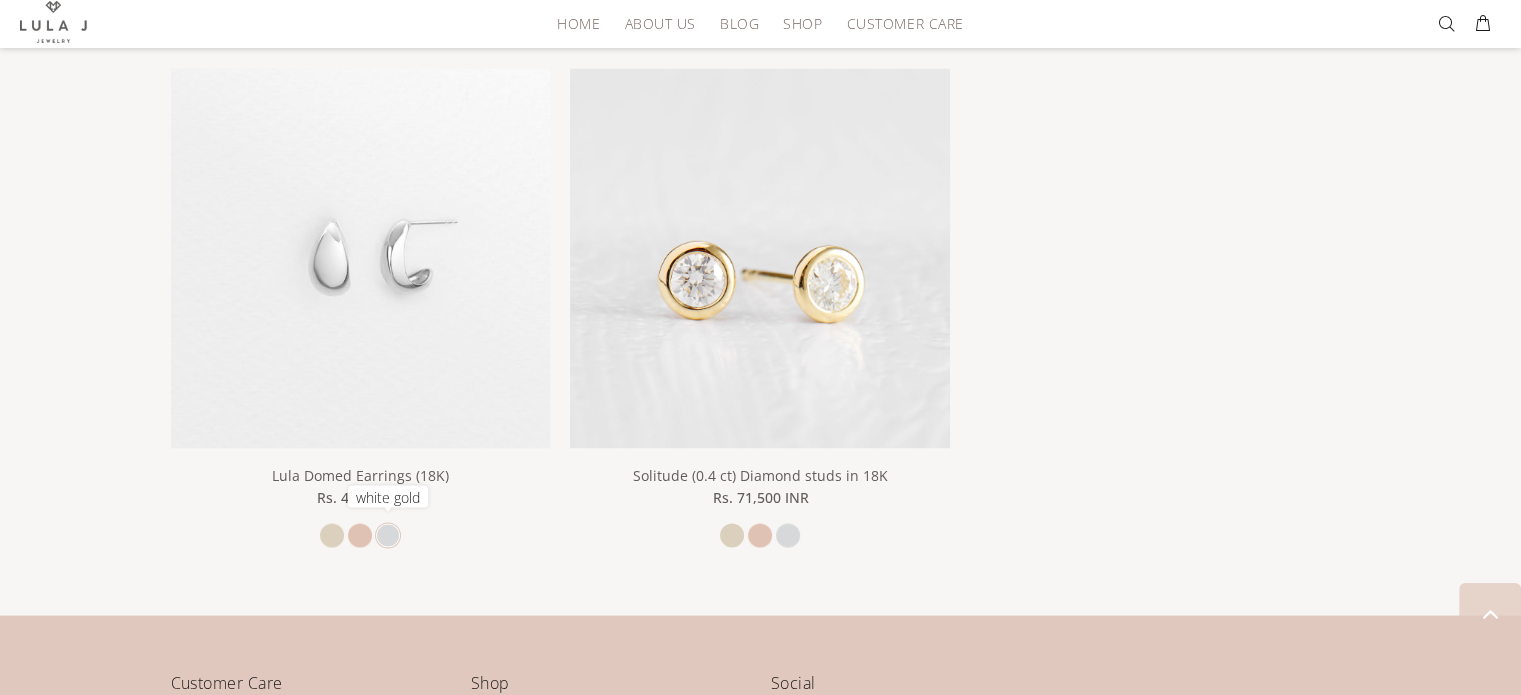 click at bounding box center (388, 535) 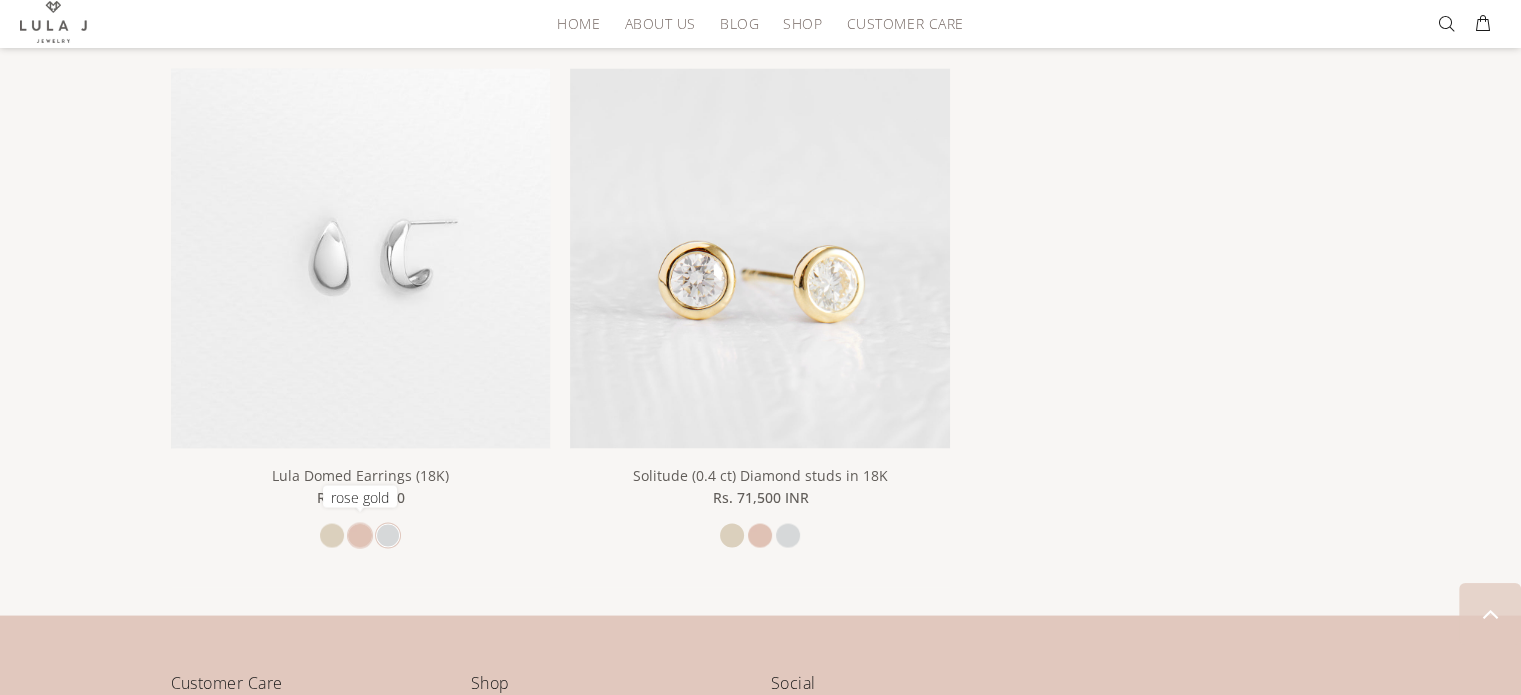 click at bounding box center (360, 535) 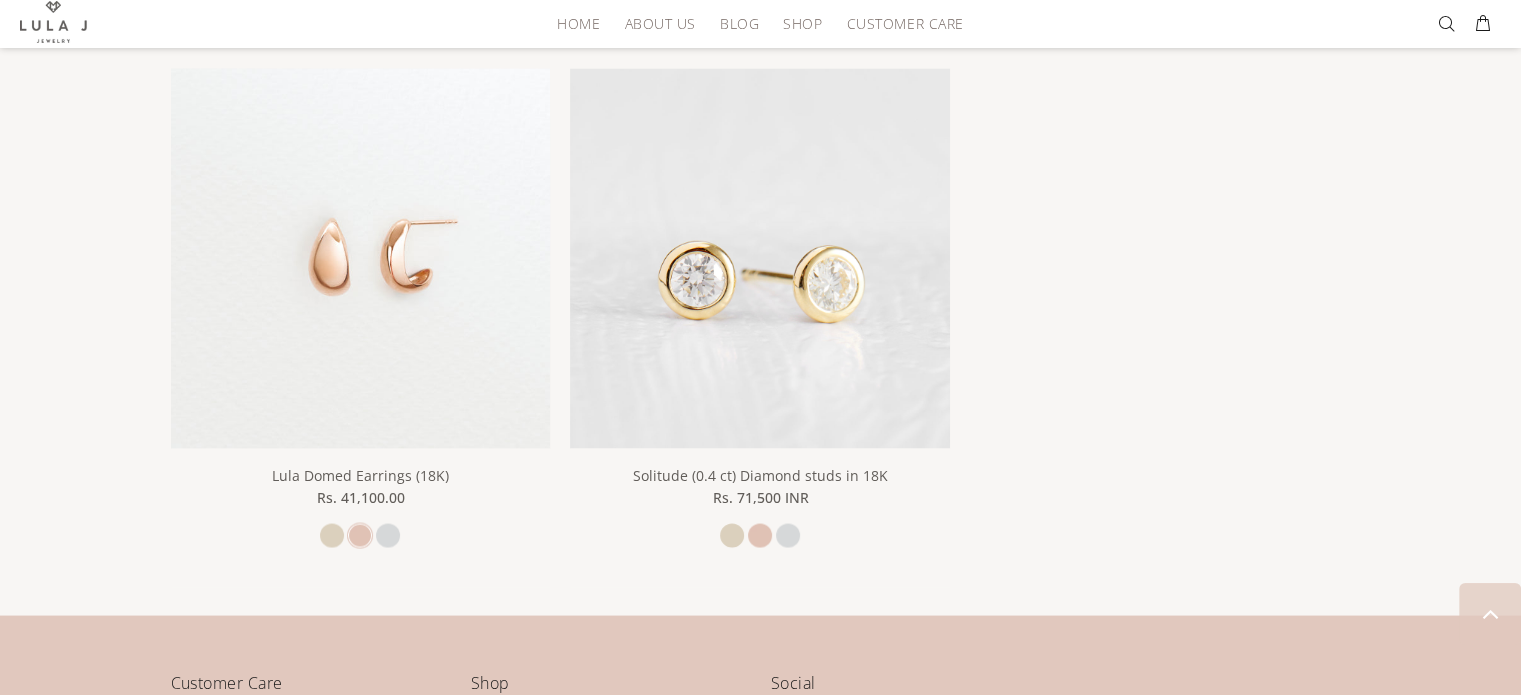 click at bounding box center (361, 530) 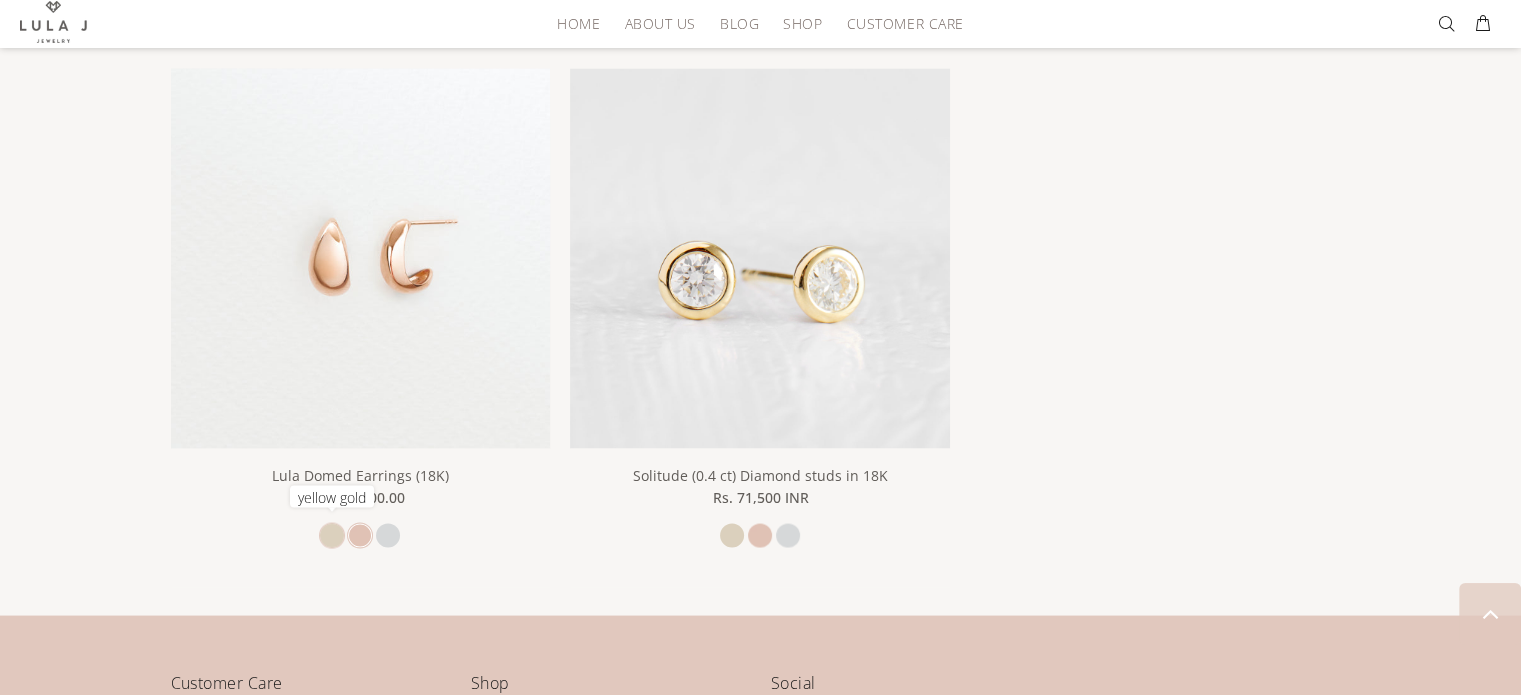click at bounding box center [332, 535] 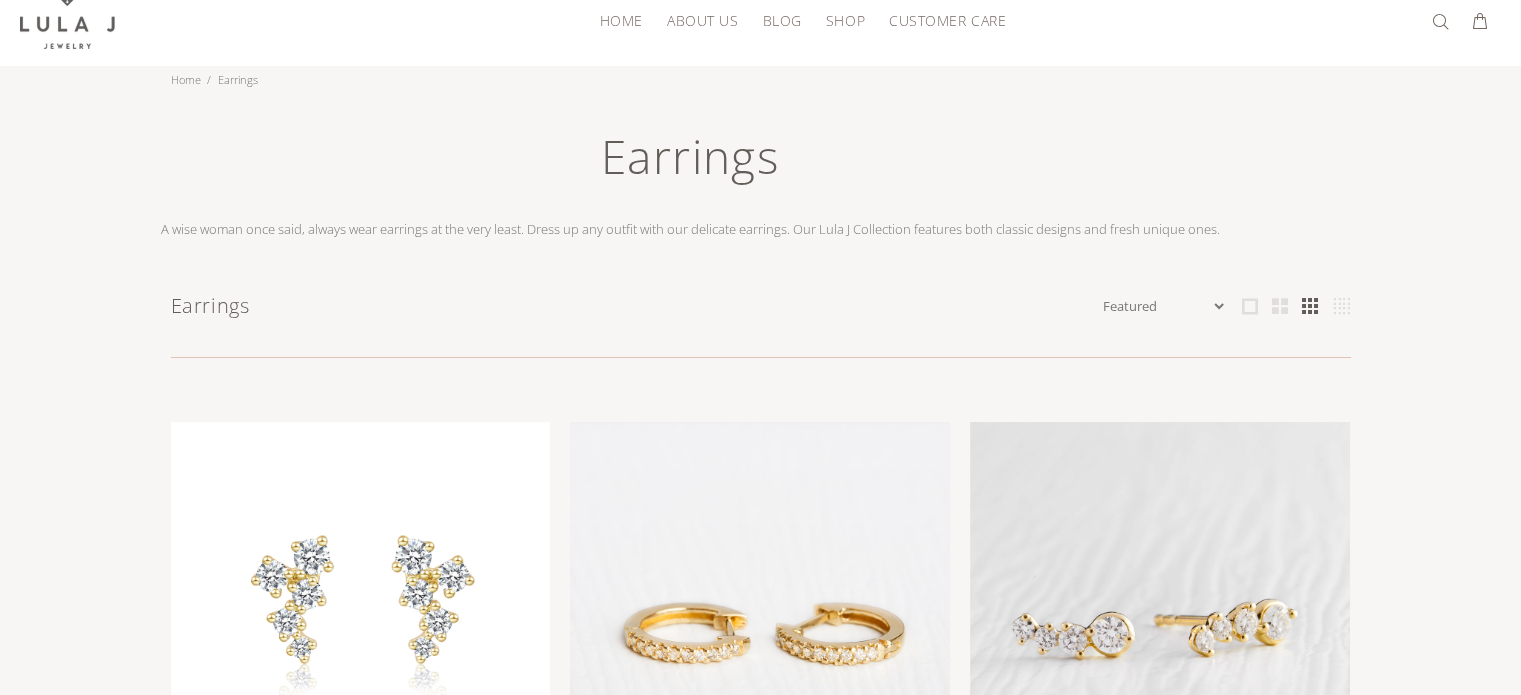 scroll, scrollTop: 0, scrollLeft: 0, axis: both 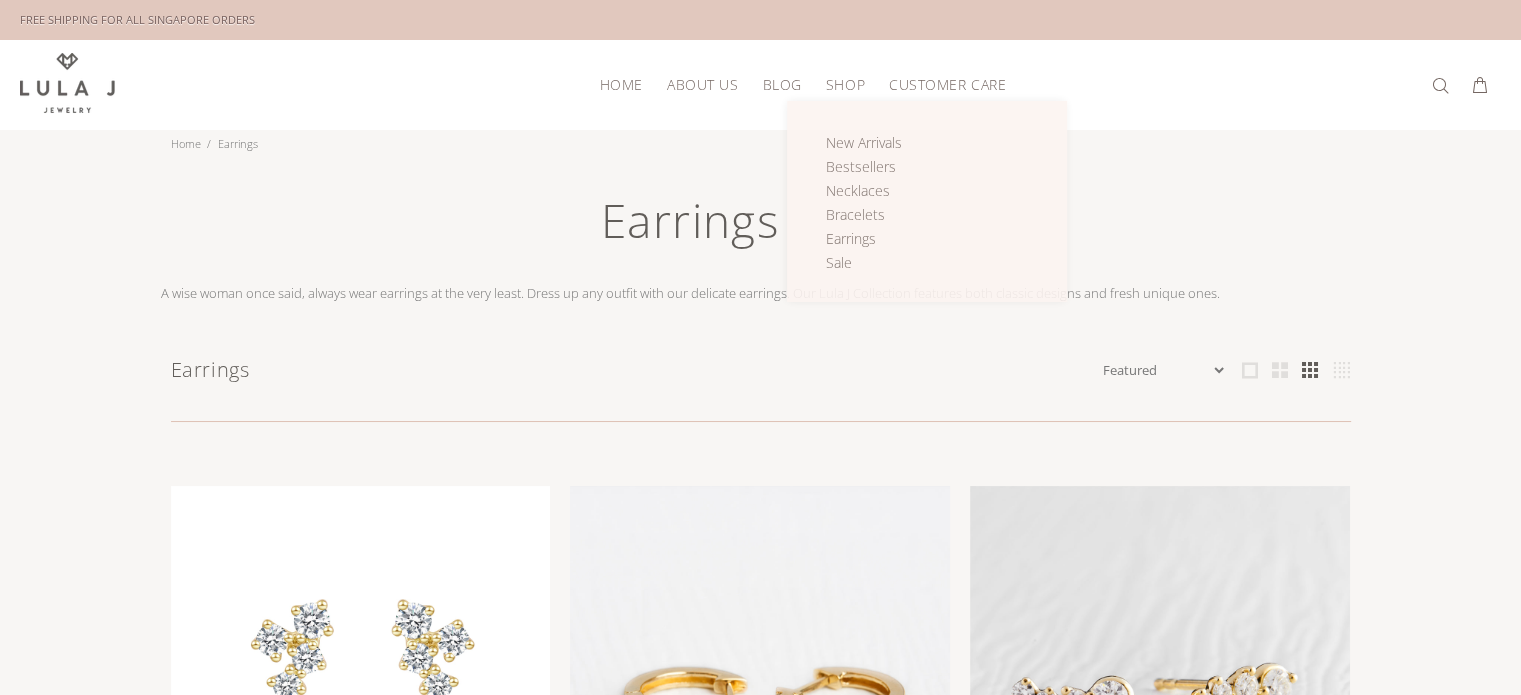 click on "Shop" at bounding box center [845, 84] 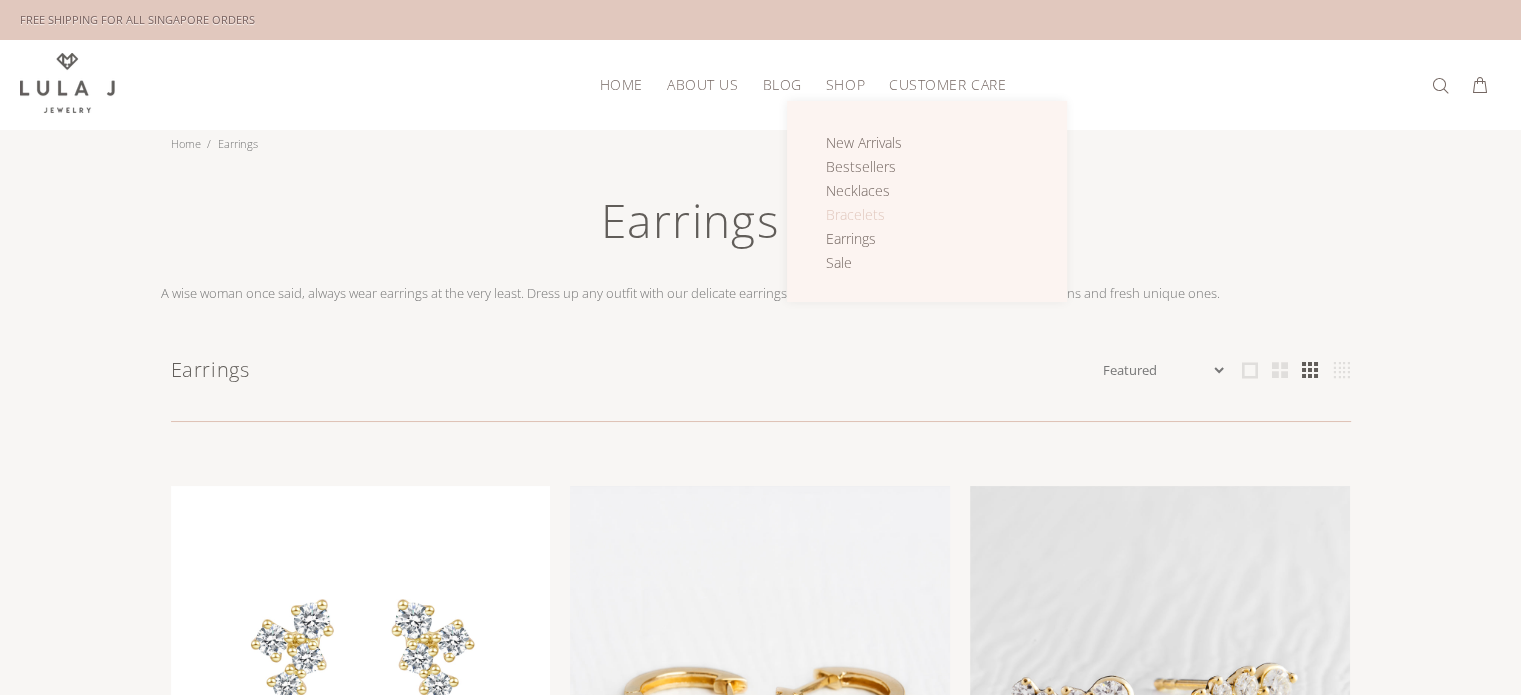 click on "Bracelets" at bounding box center (855, 214) 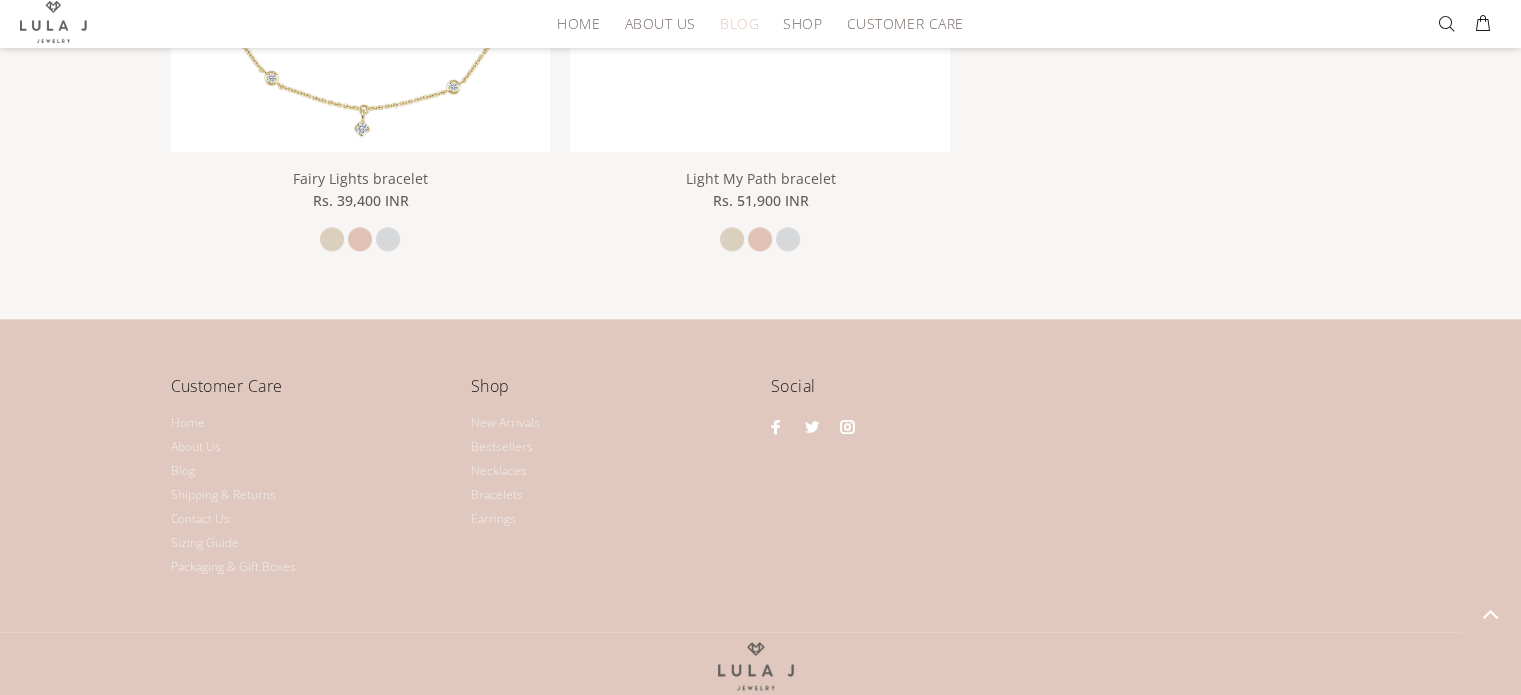 scroll, scrollTop: 1739, scrollLeft: 0, axis: vertical 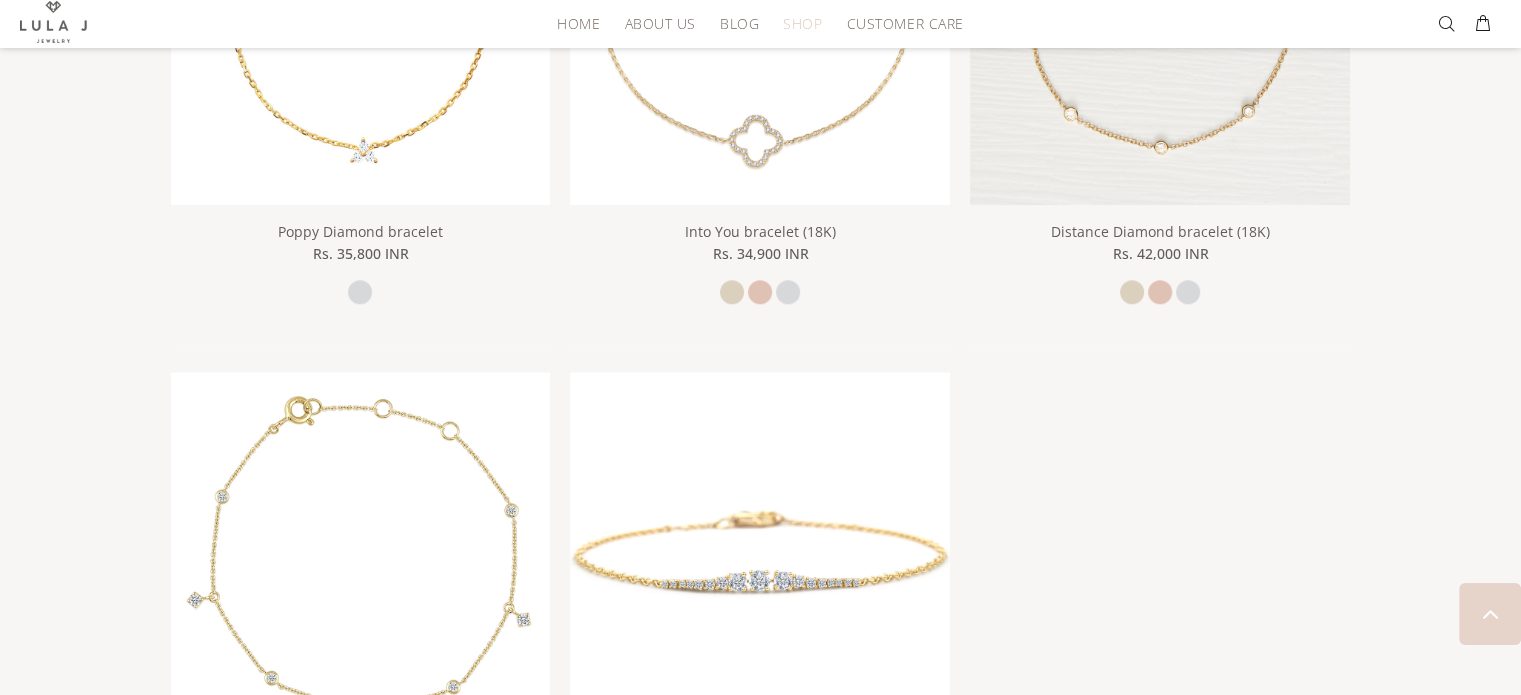 click on "Shop" at bounding box center [802, 23] 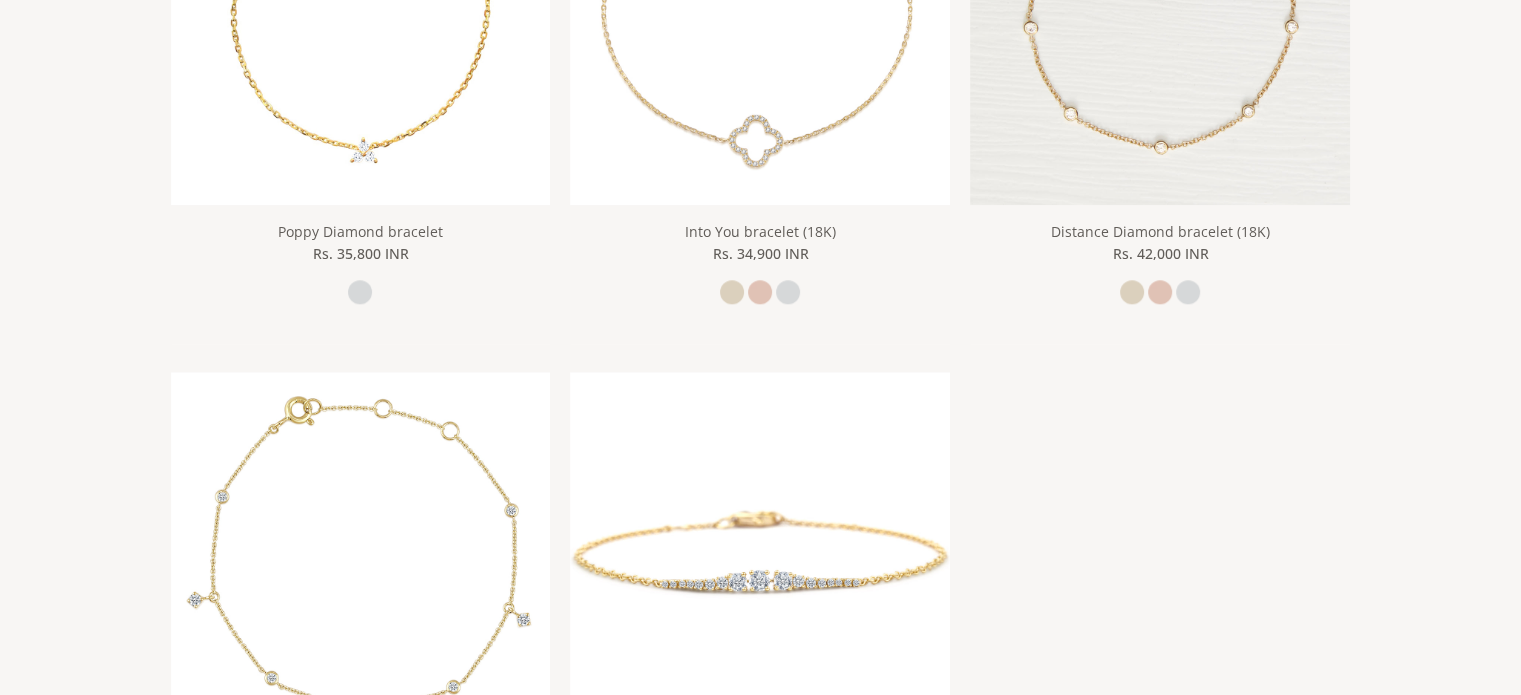 scroll, scrollTop: 0, scrollLeft: 0, axis: both 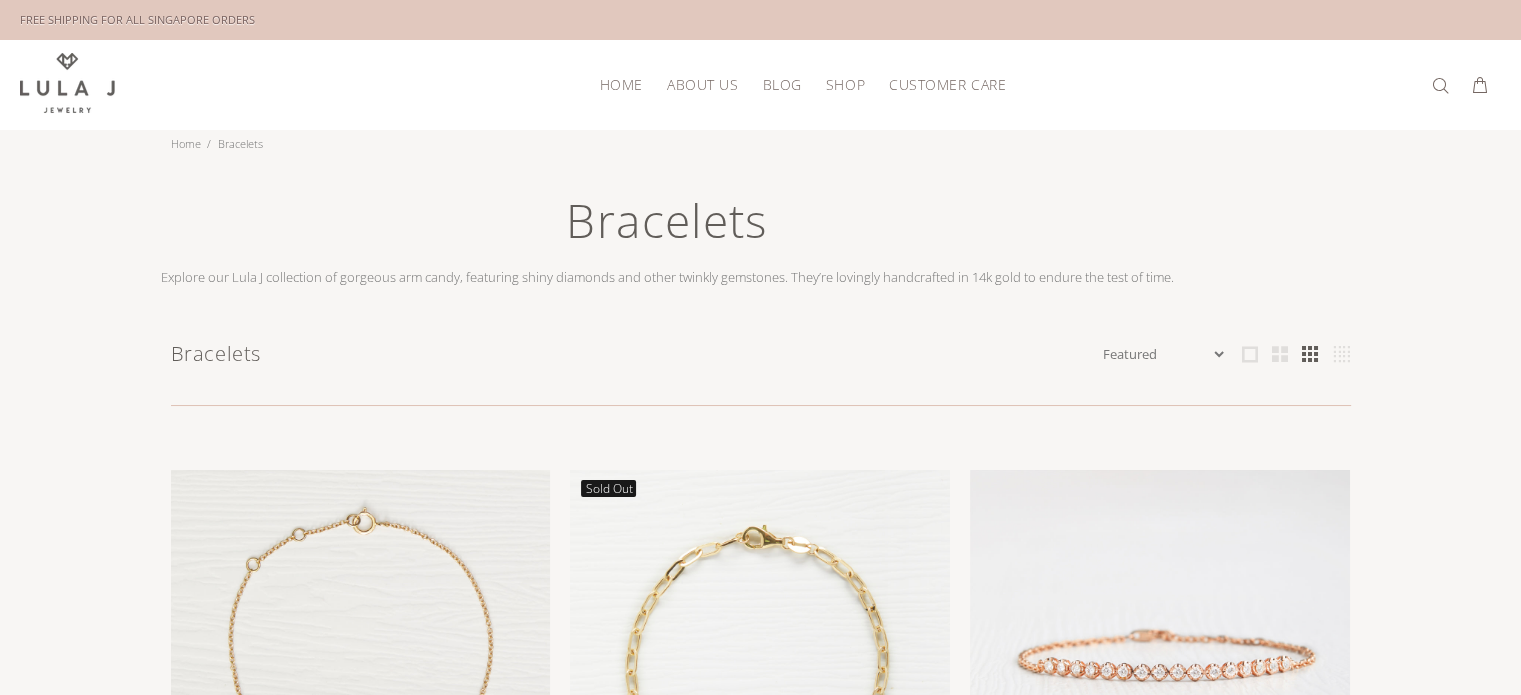 click on "Shop" at bounding box center (845, 84) 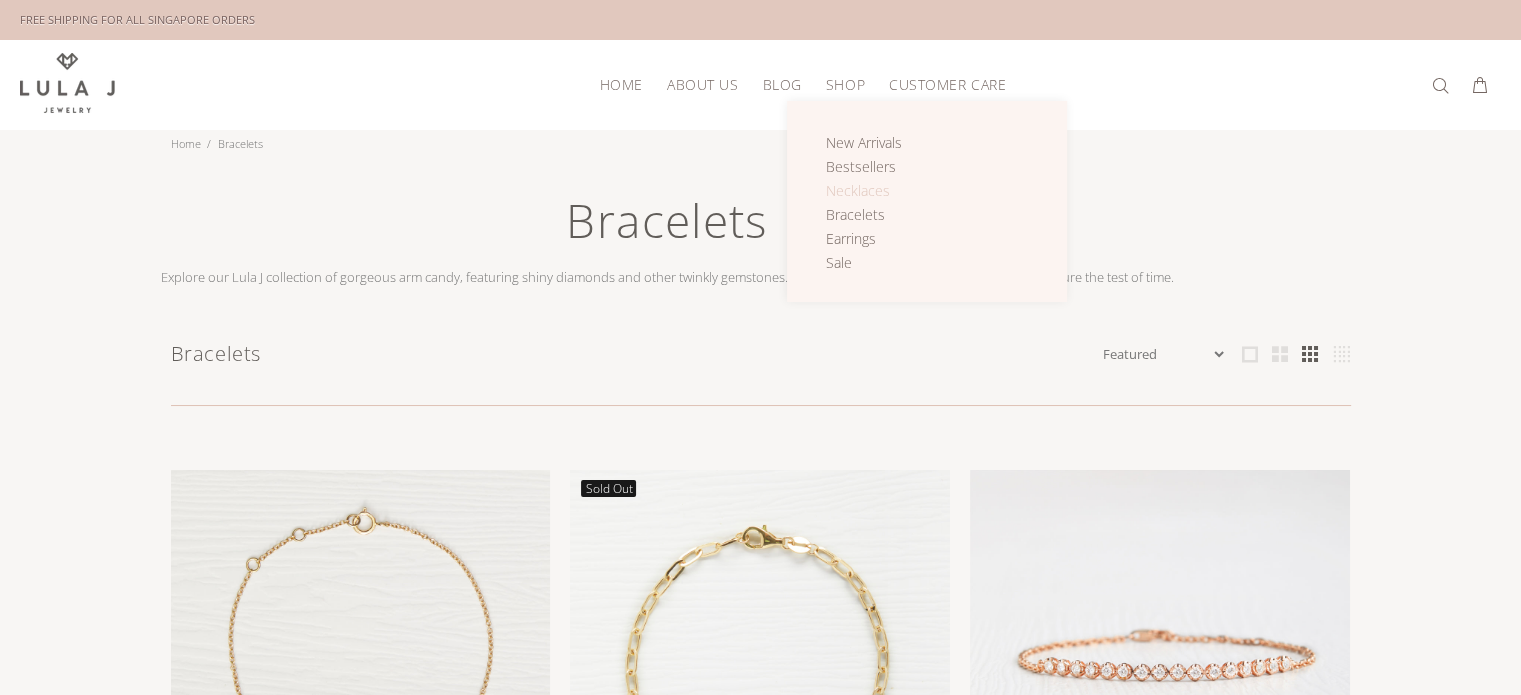click on "Necklaces" at bounding box center [858, 190] 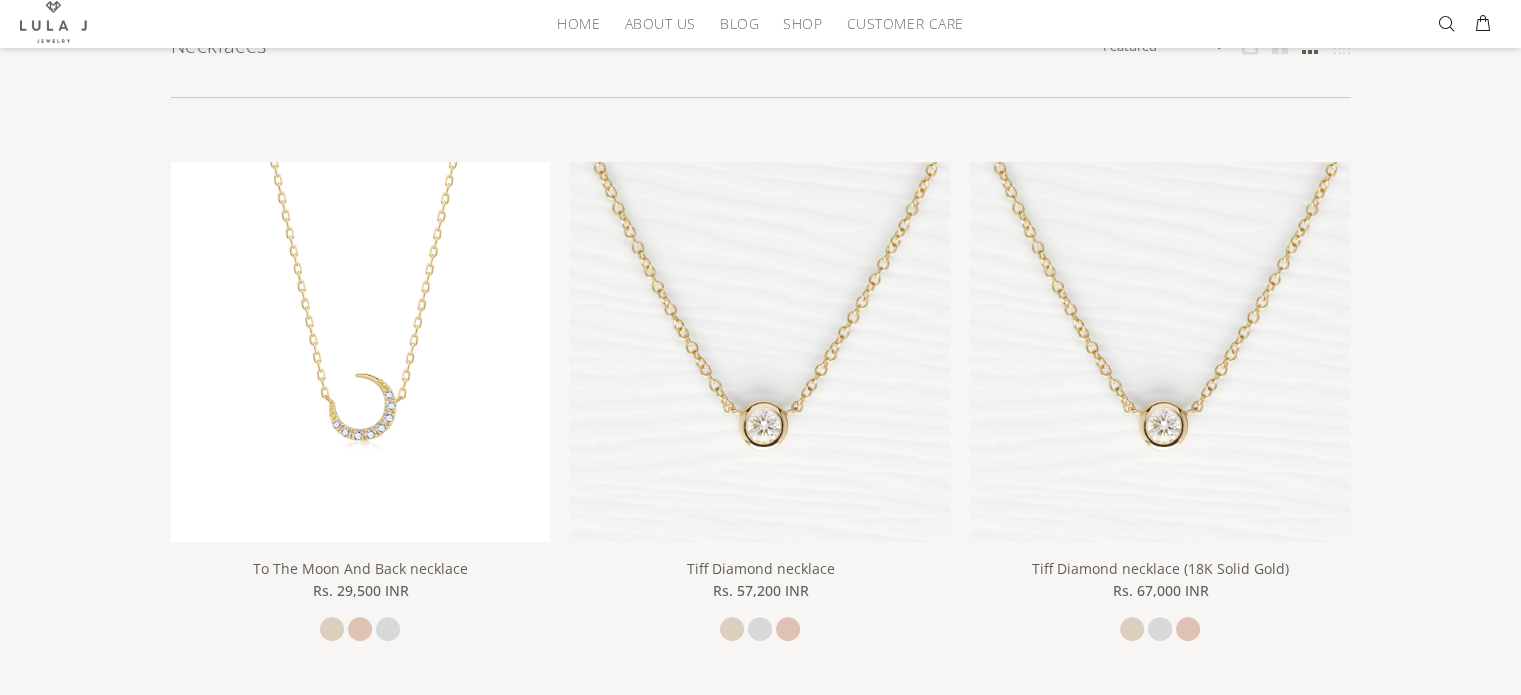 scroll, scrollTop: 0, scrollLeft: 0, axis: both 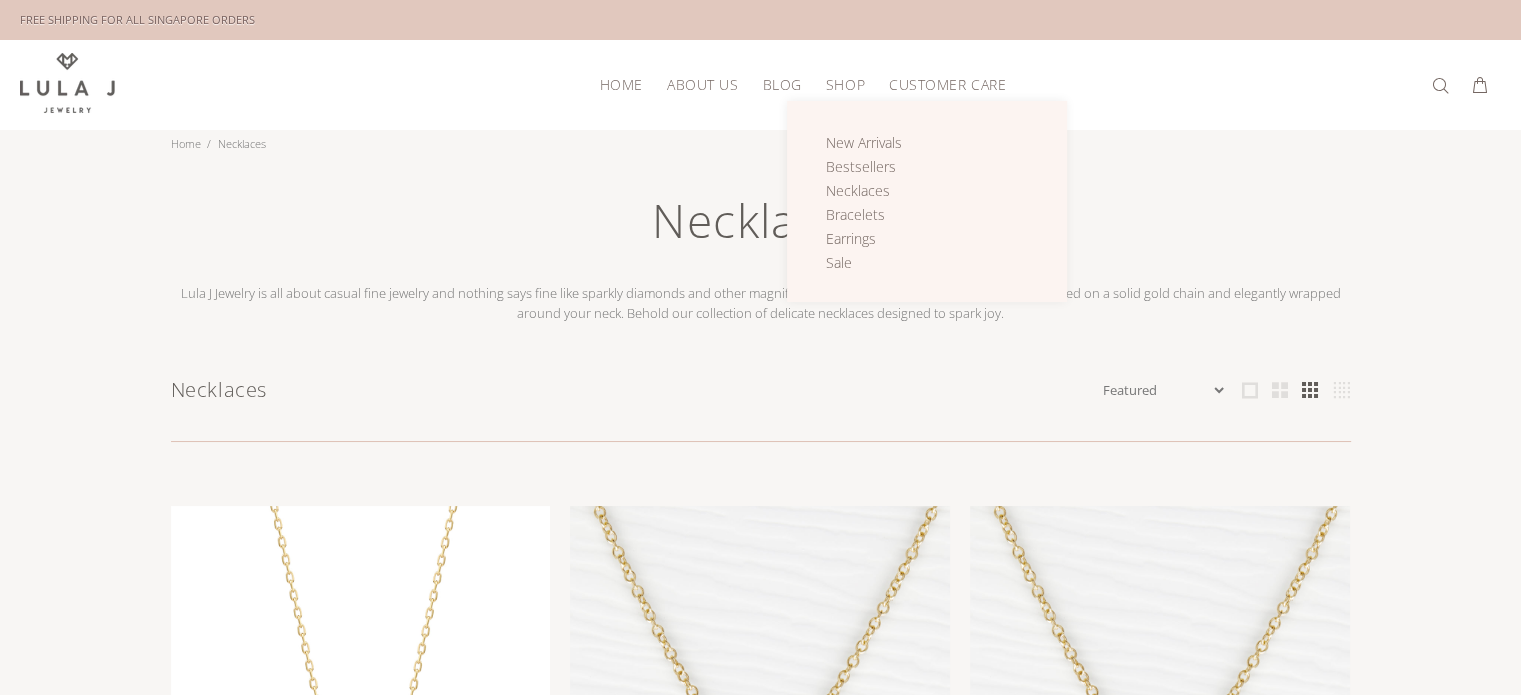 click on "Shop" at bounding box center (845, 84) 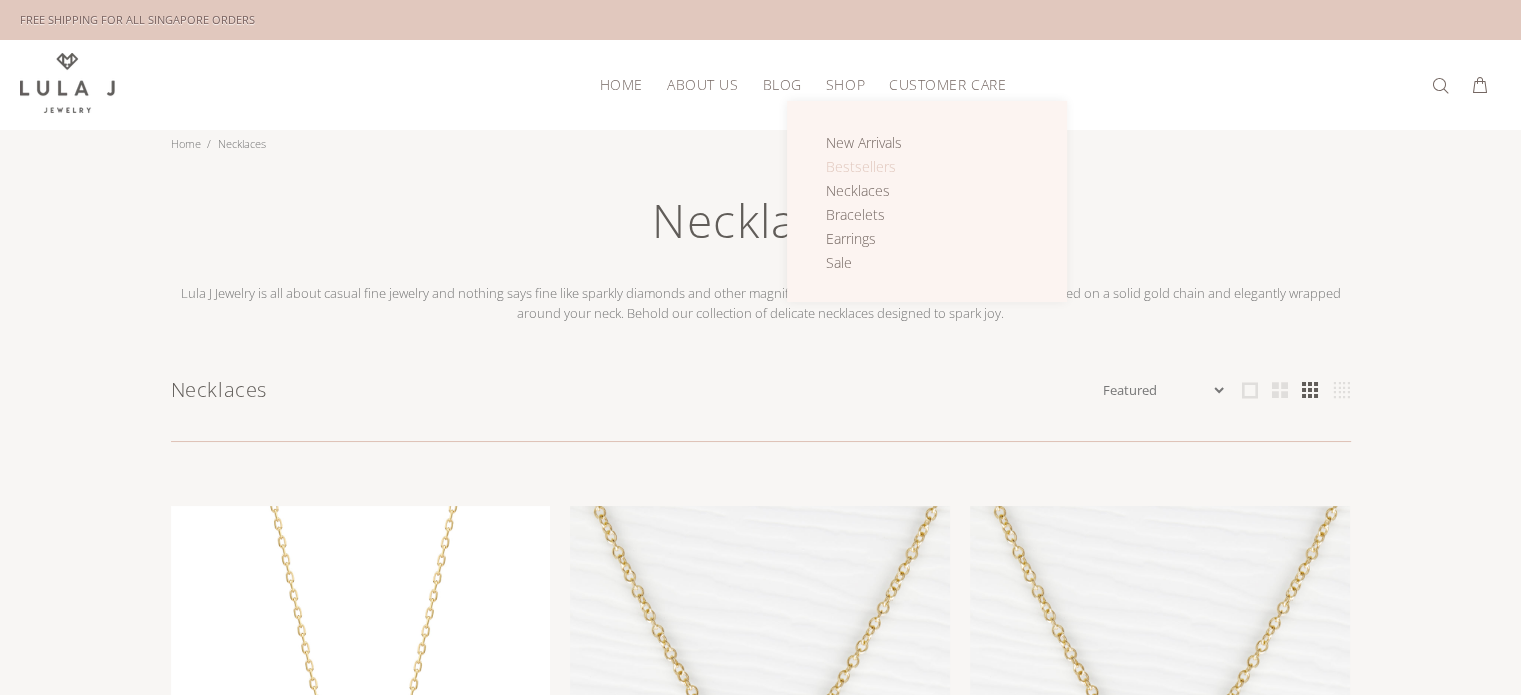 click on "Bestsellers" at bounding box center [861, 166] 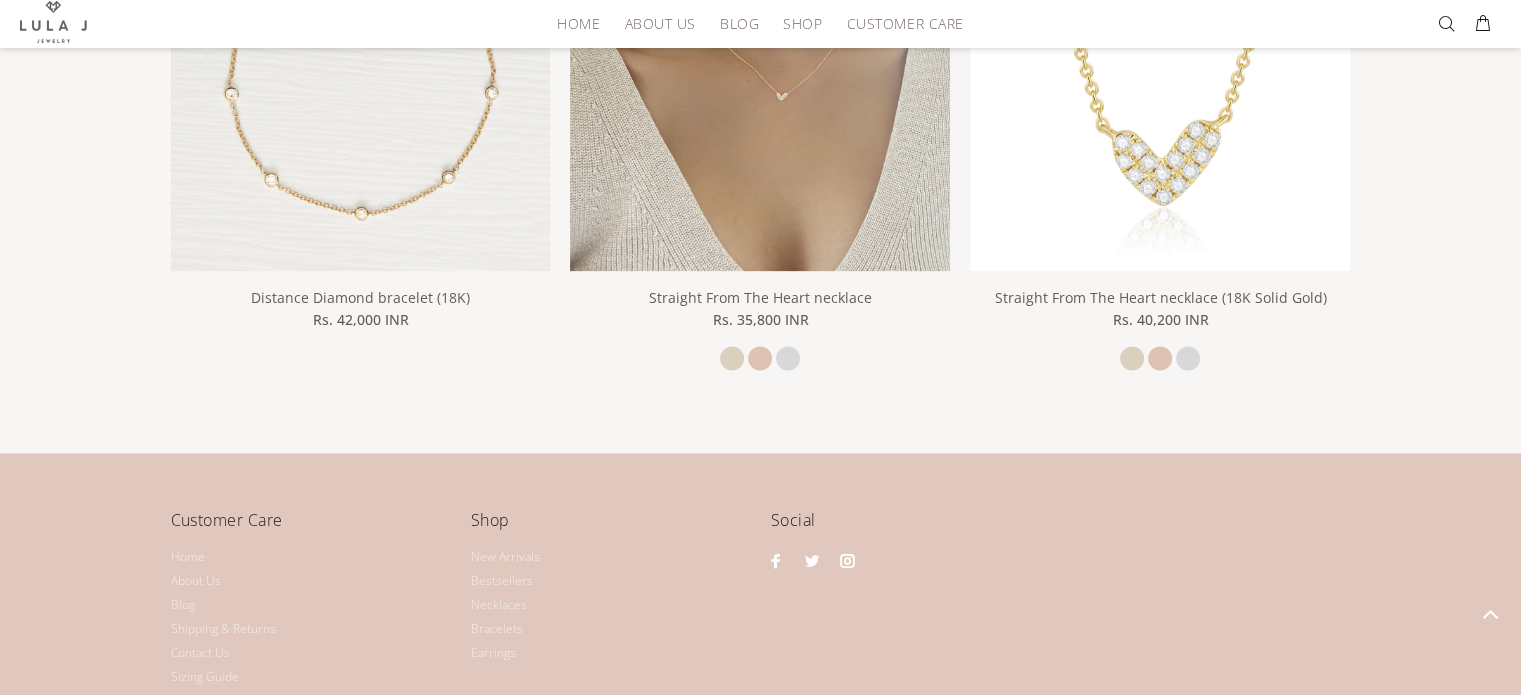 scroll, scrollTop: 2520, scrollLeft: 0, axis: vertical 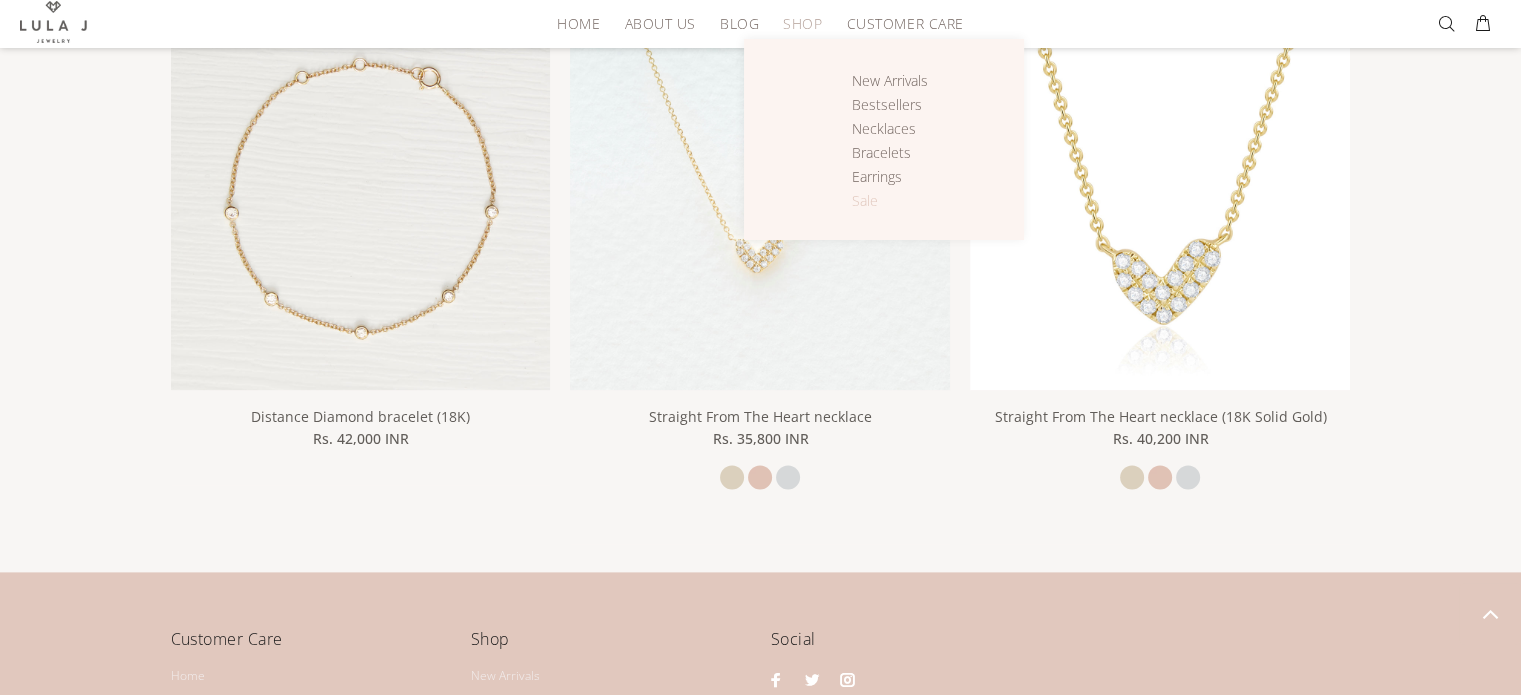 click on "Sale" at bounding box center (865, 200) 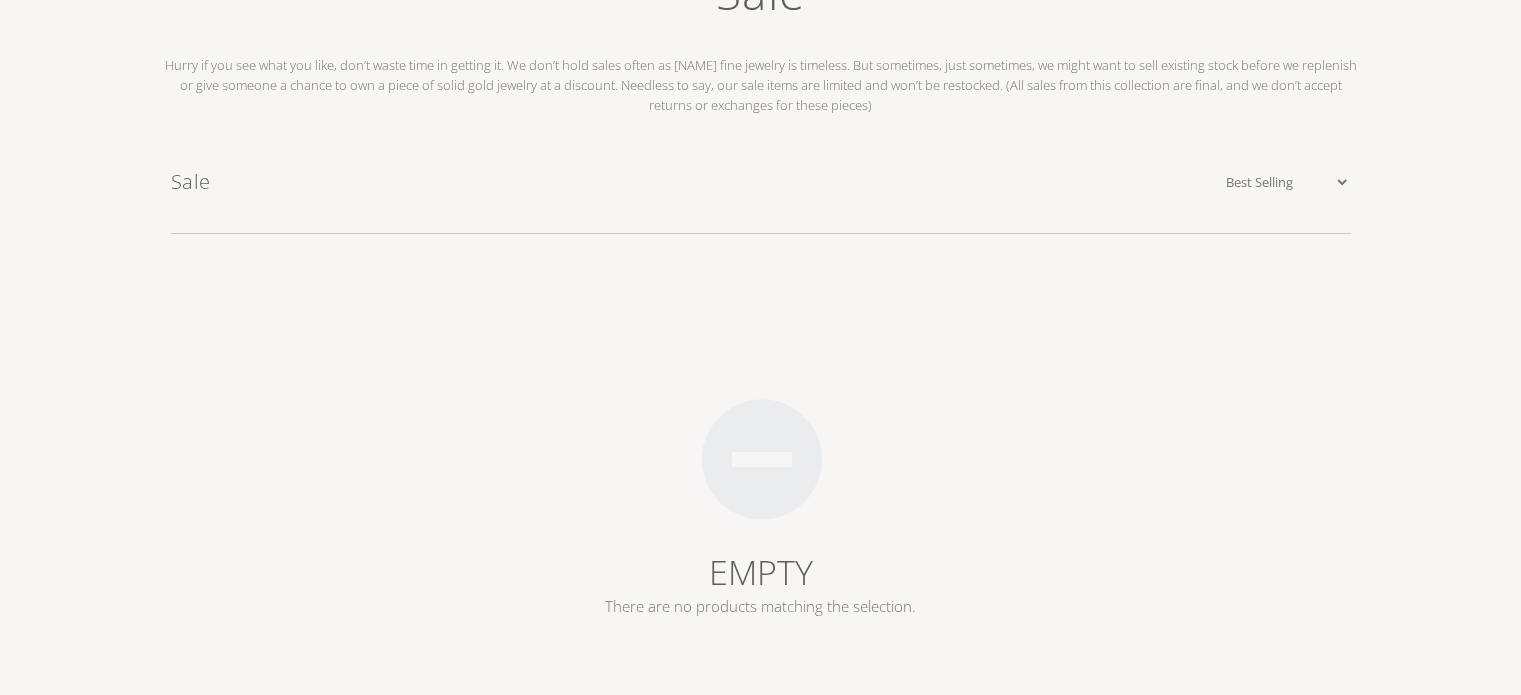 scroll, scrollTop: 300, scrollLeft: 0, axis: vertical 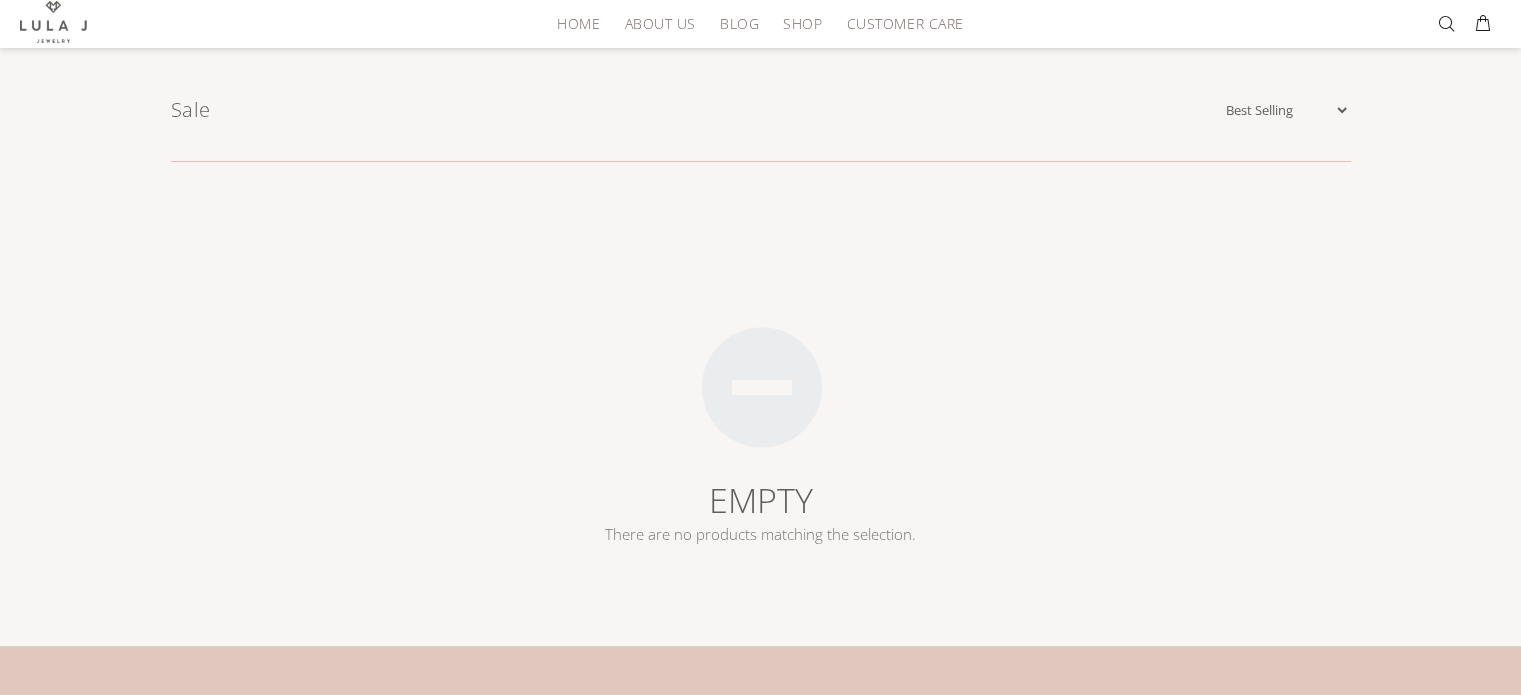 click on "Featured
Name Ascending
Name Descending
Date Ascending
Date Descending
Price Ascending
Price Descending
Best Selling" at bounding box center (1286, 110) 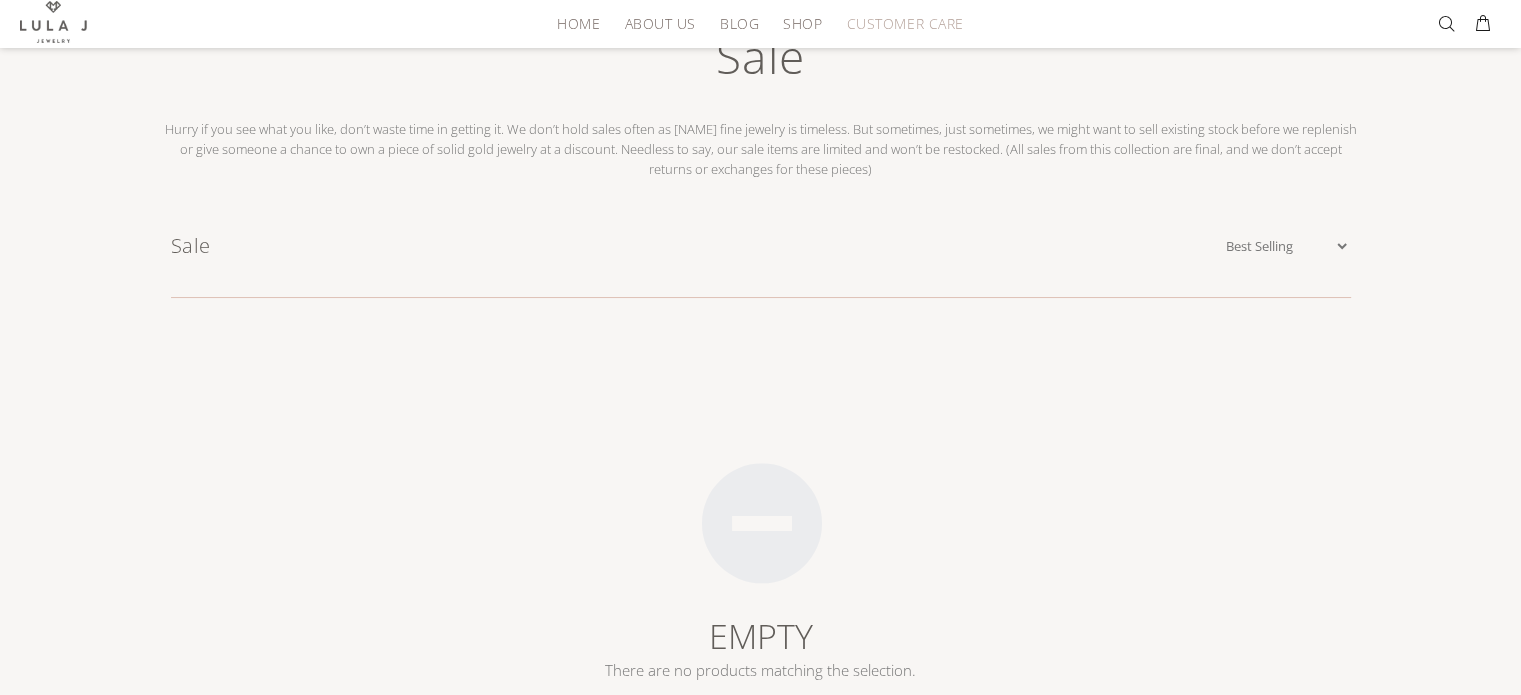scroll, scrollTop: 0, scrollLeft: 0, axis: both 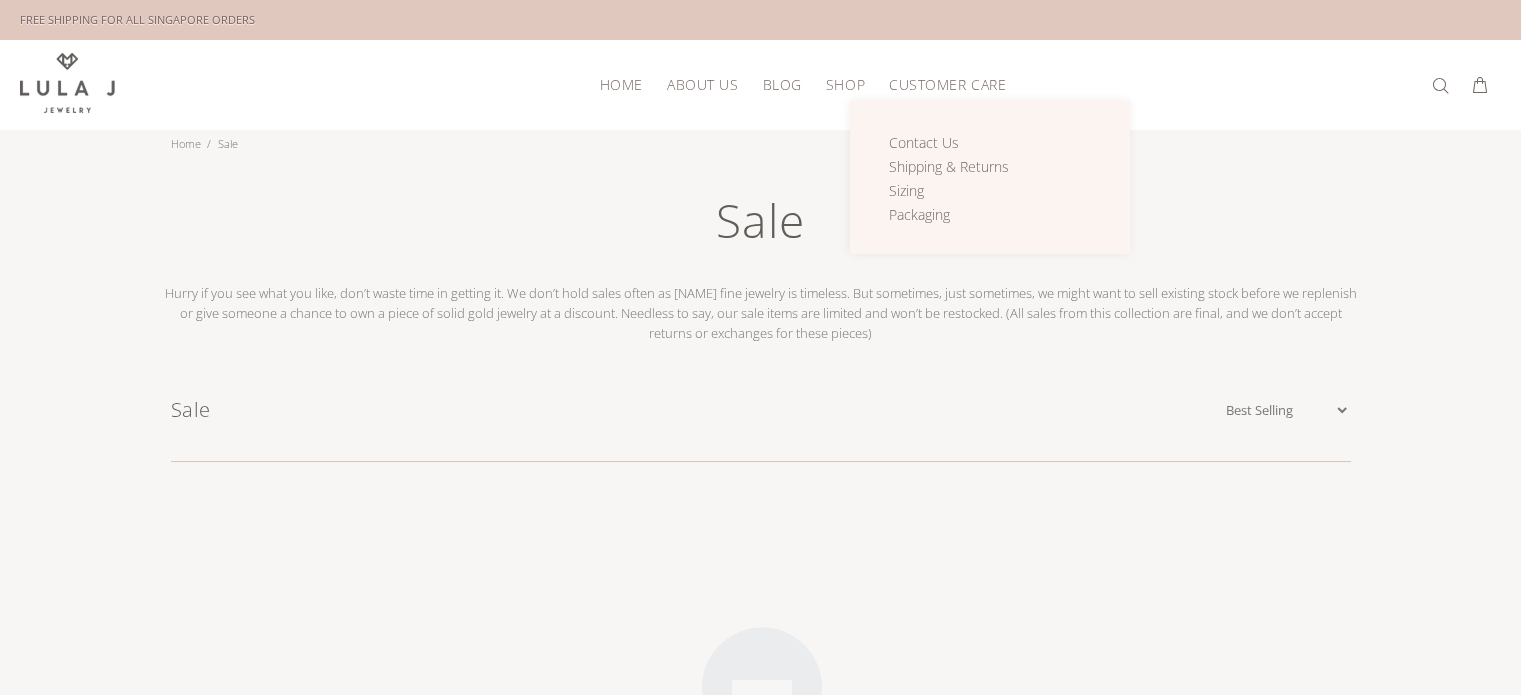 click on "Customer Care" at bounding box center (947, 84) 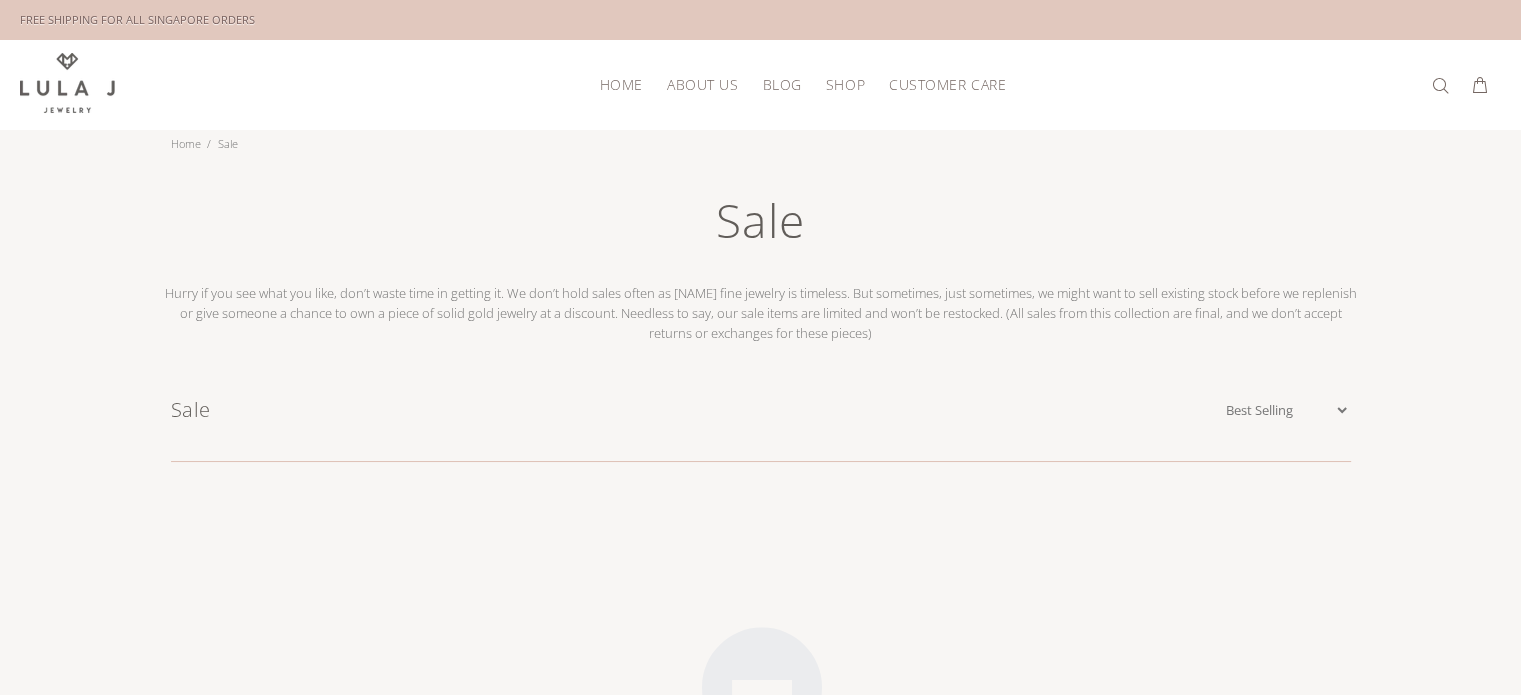click on "Customer Care" at bounding box center (947, 84) 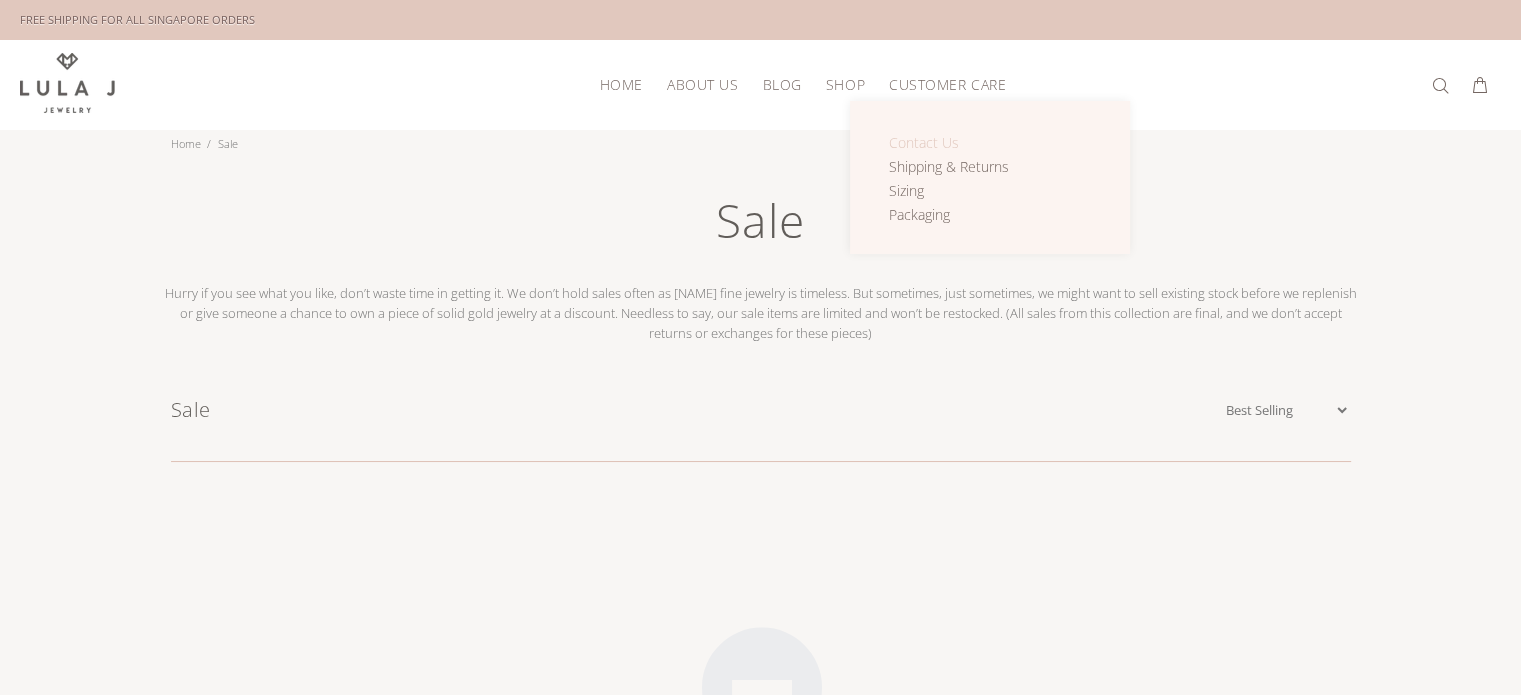 click on "Contact Us" at bounding box center (924, 142) 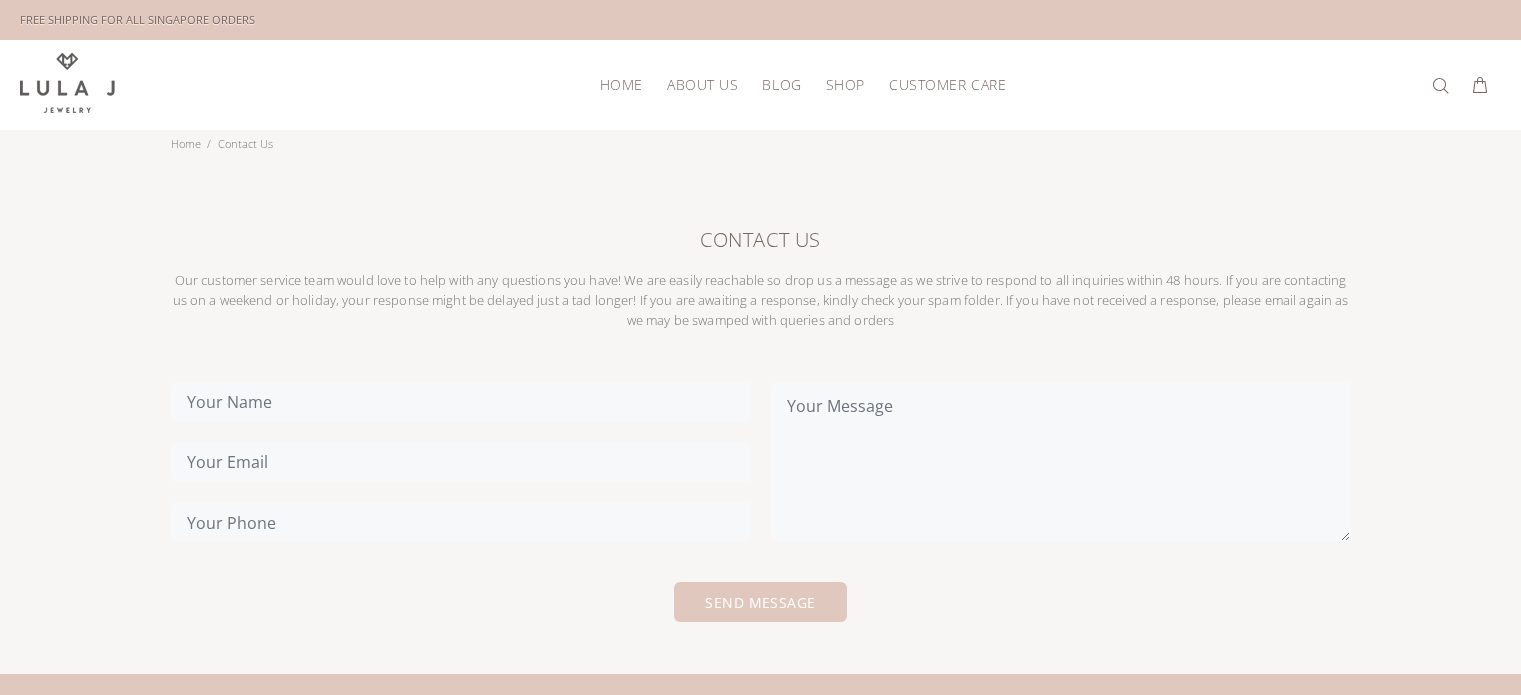 scroll, scrollTop: 0, scrollLeft: 0, axis: both 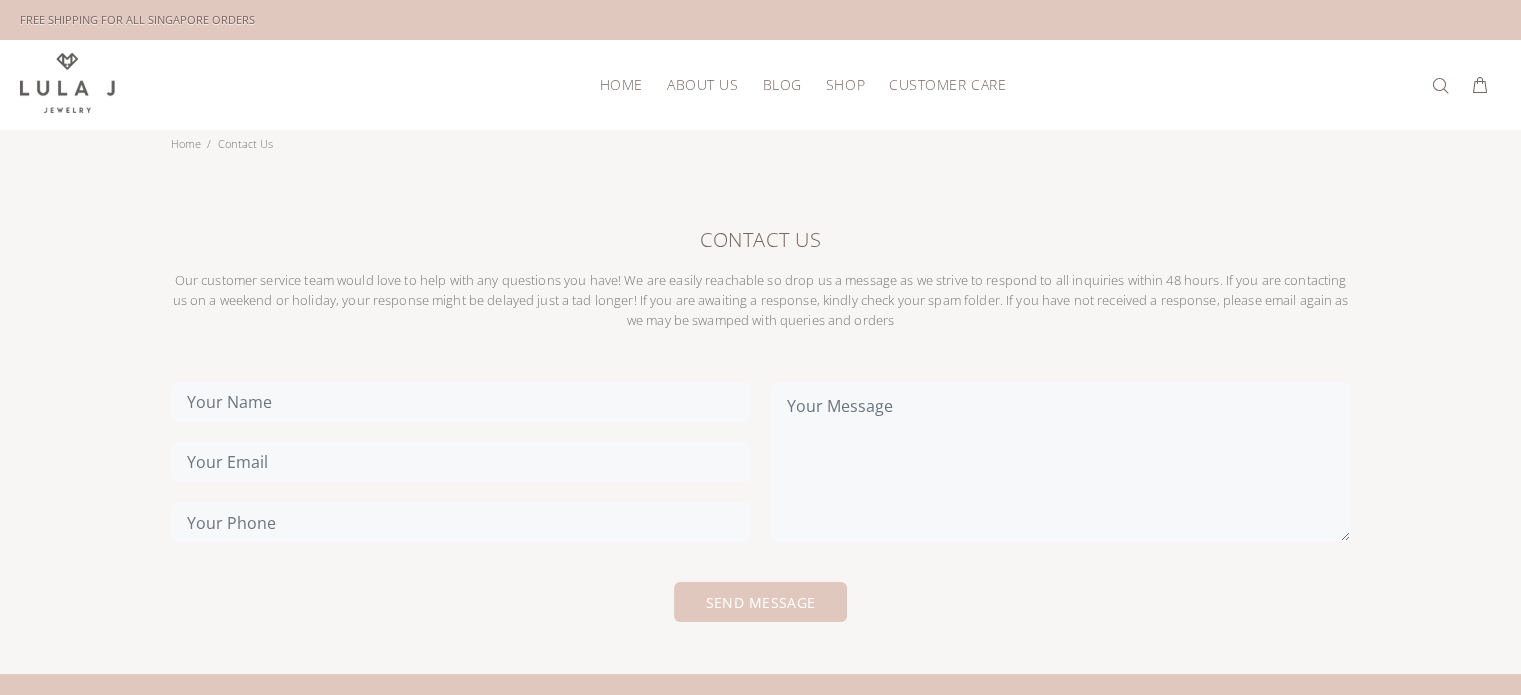 click on "Customer Care" at bounding box center [947, 84] 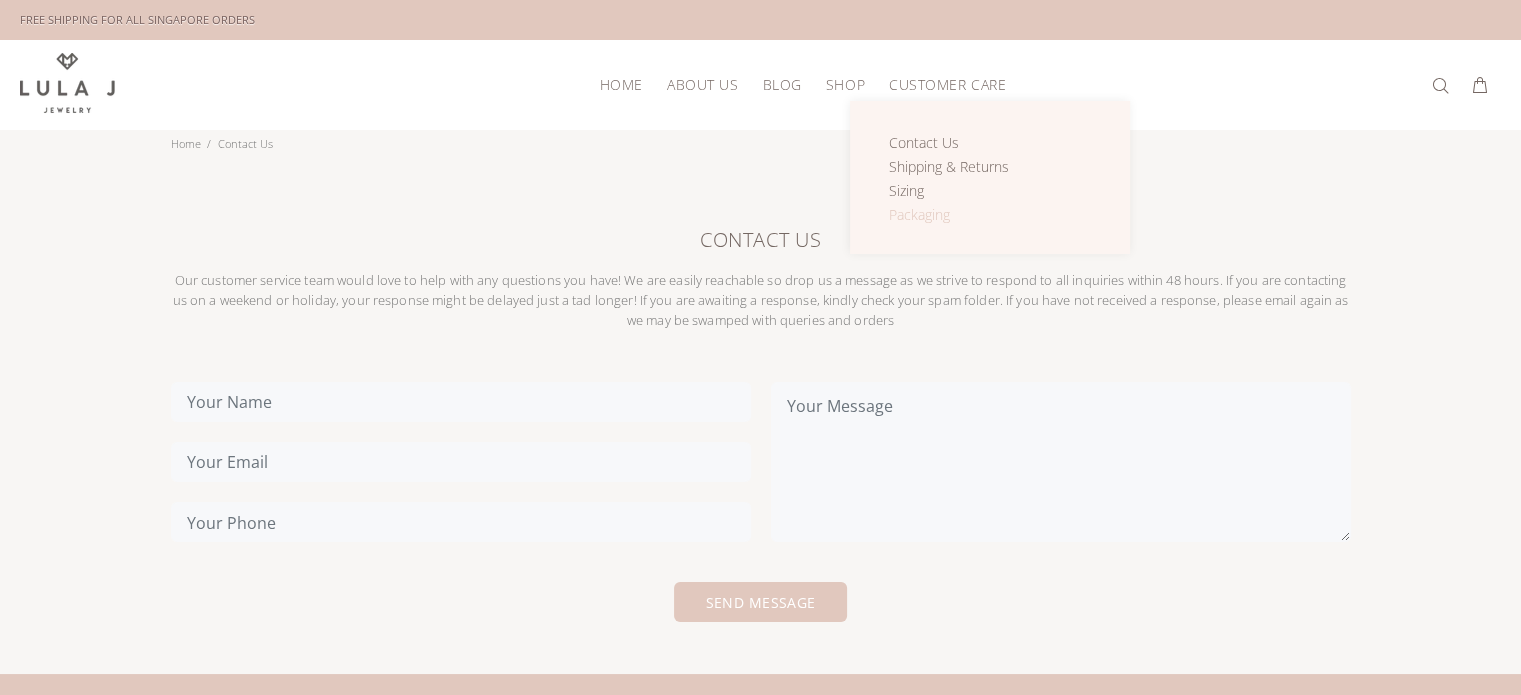 click on "Packaging" at bounding box center [919, 214] 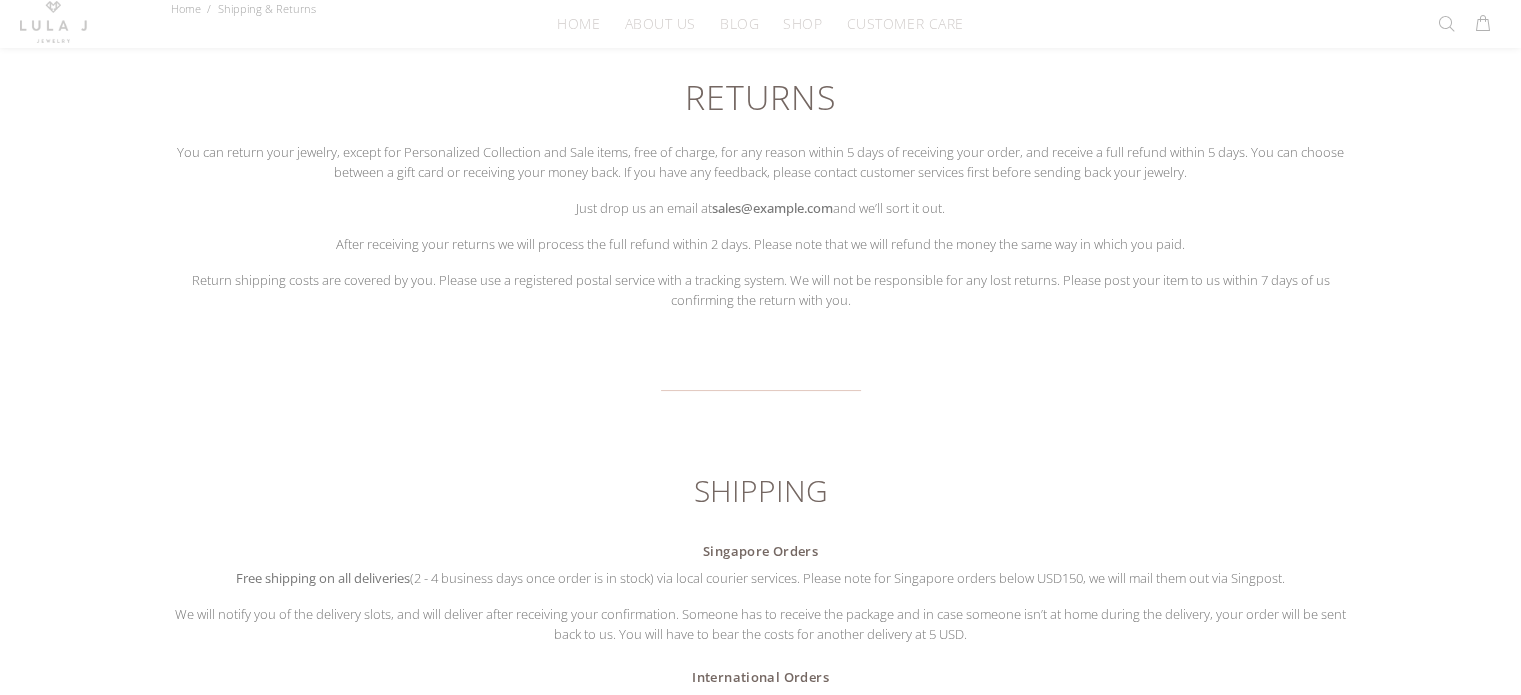 scroll, scrollTop: 400, scrollLeft: 0, axis: vertical 